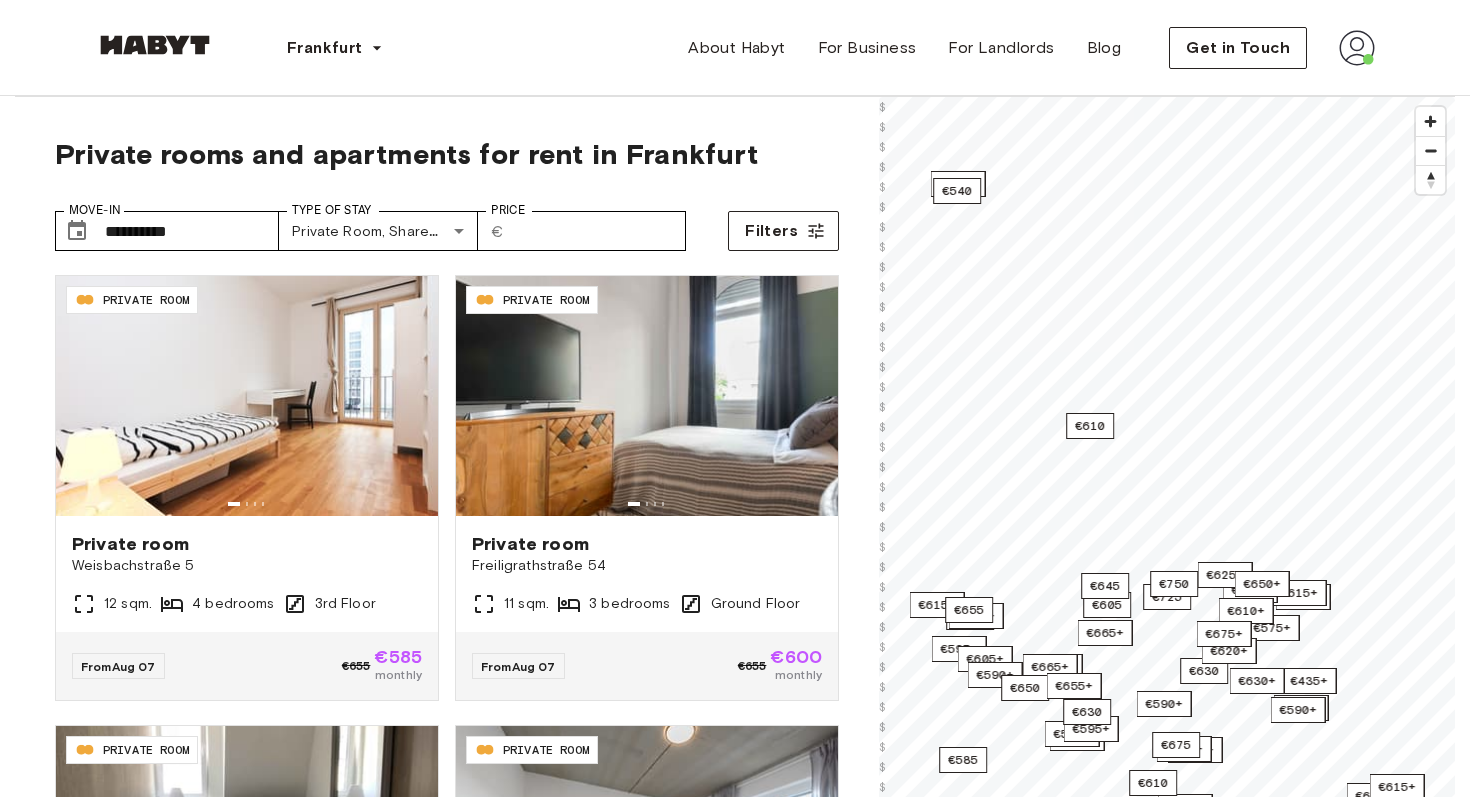 scroll, scrollTop: 0, scrollLeft: 0, axis: both 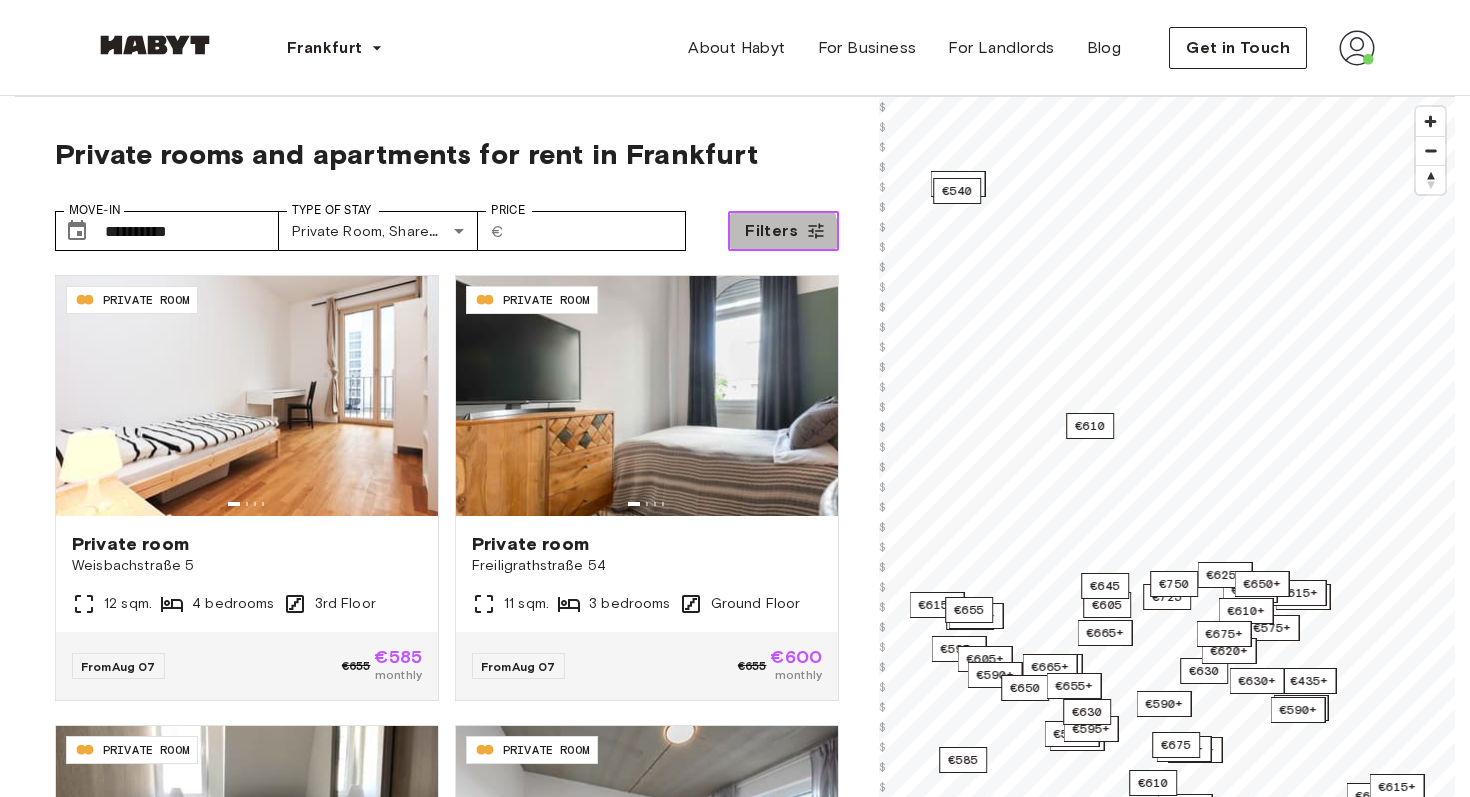 click on "Filters" at bounding box center [771, 231] 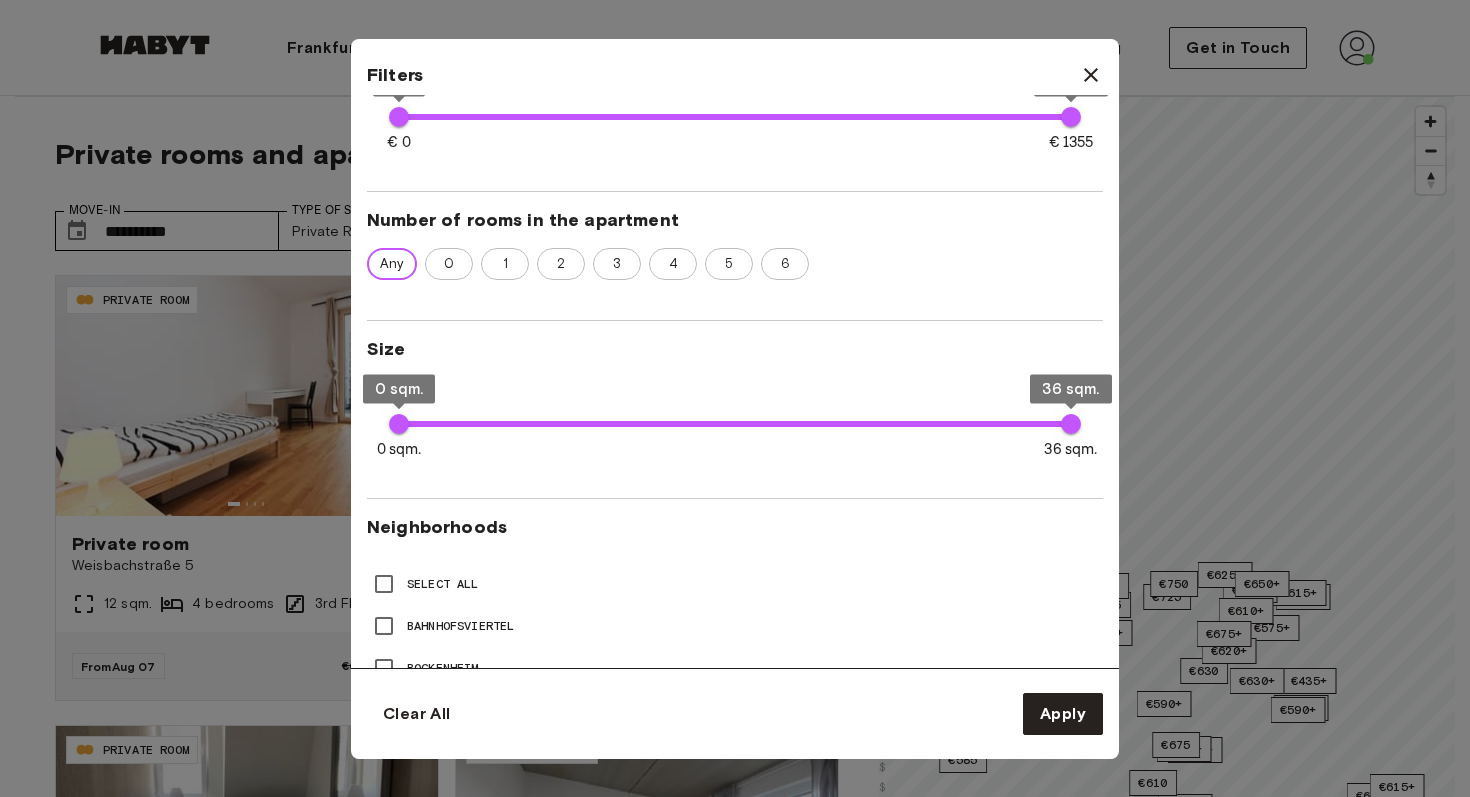 scroll, scrollTop: 0, scrollLeft: 0, axis: both 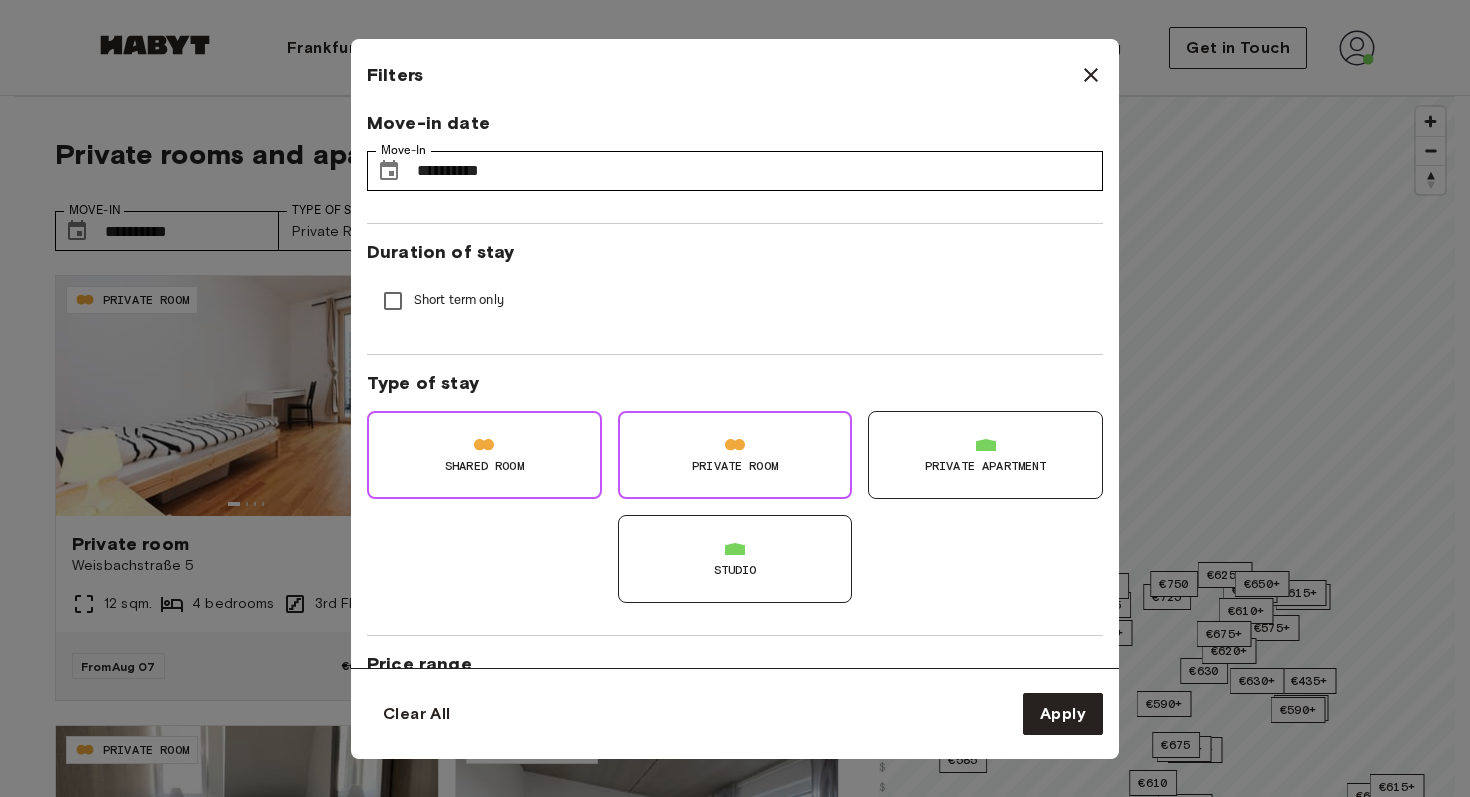 click 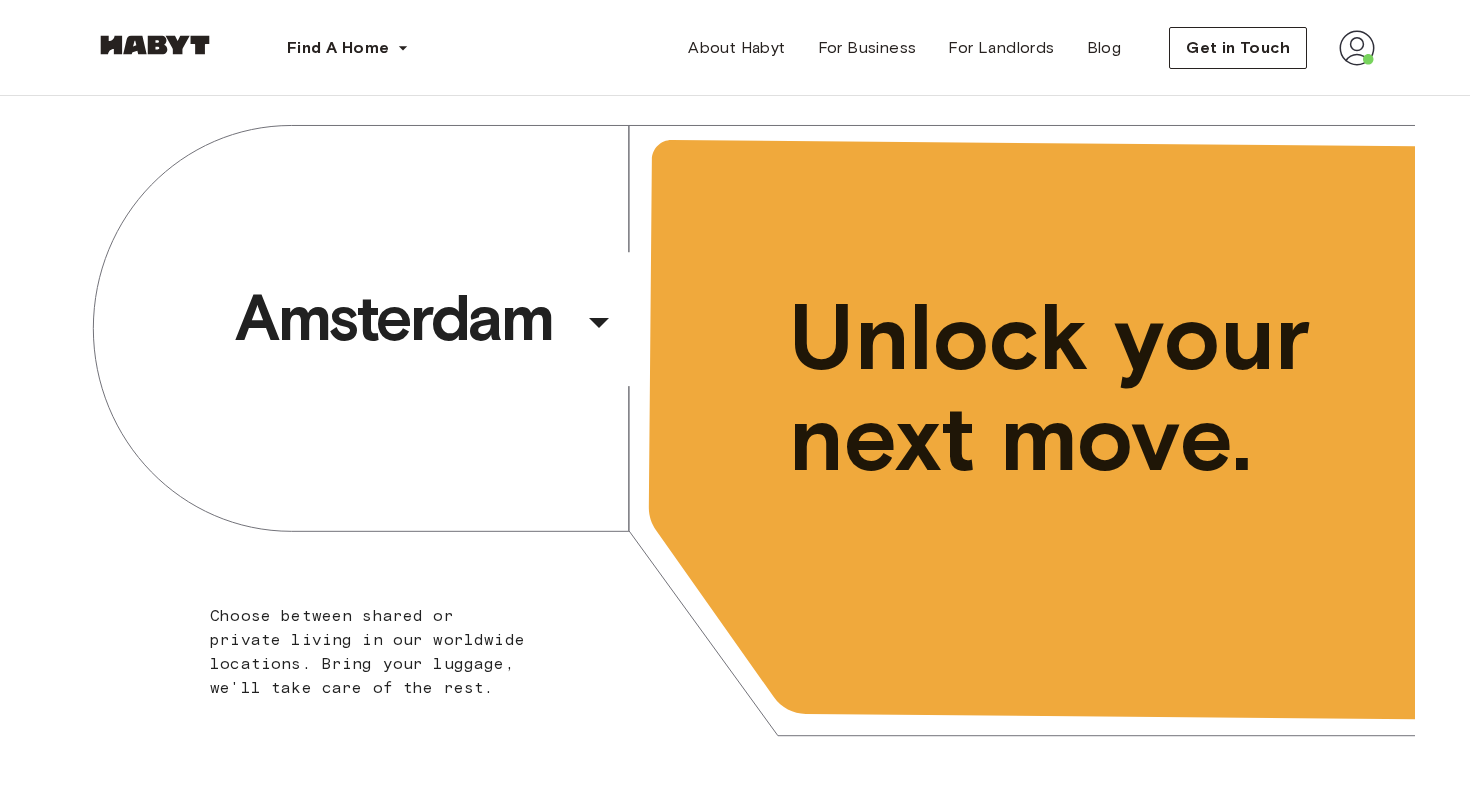 scroll, scrollTop: 0, scrollLeft: 0, axis: both 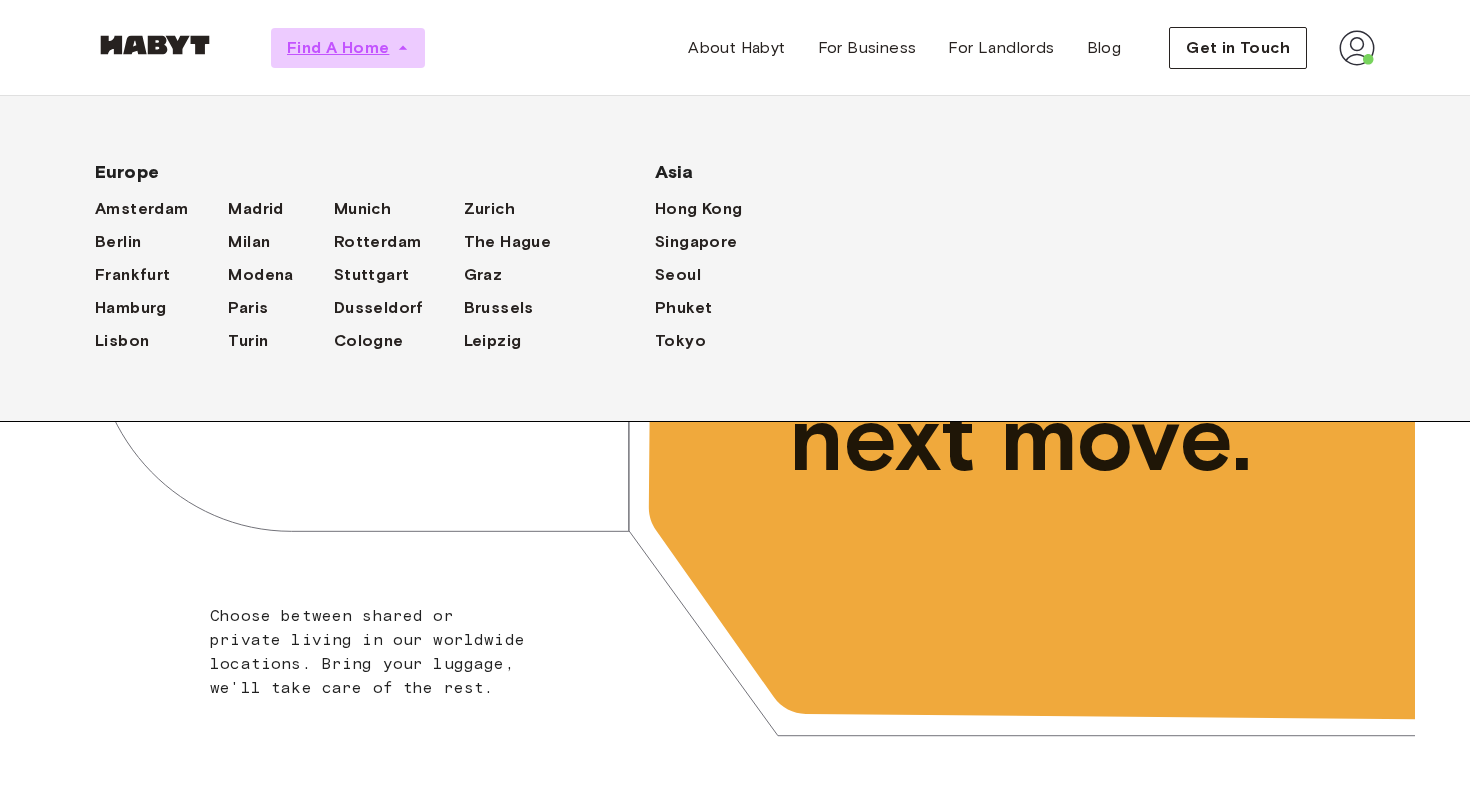 click on "Find A Home" at bounding box center (338, 48) 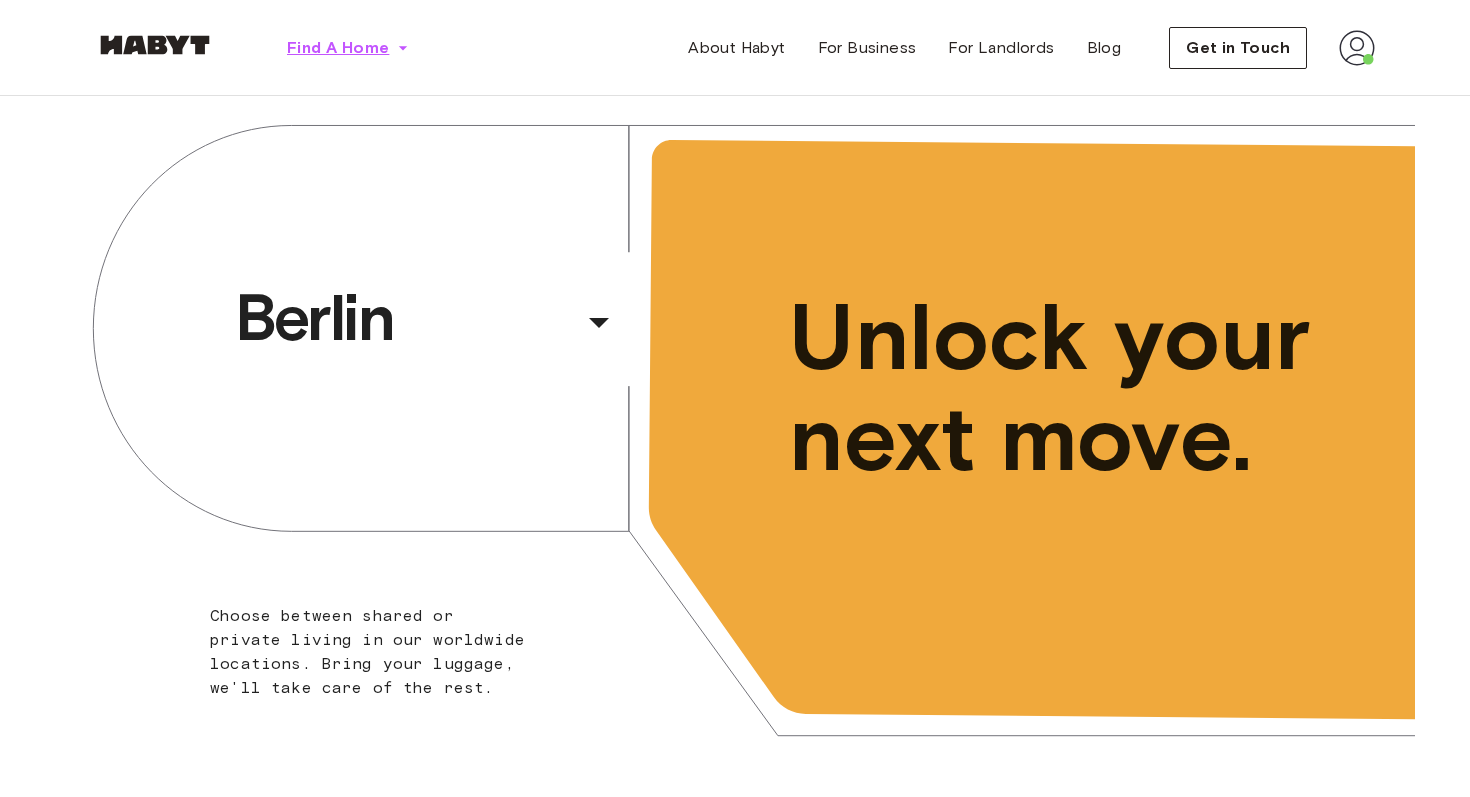 click on "Find A Home" at bounding box center [338, 48] 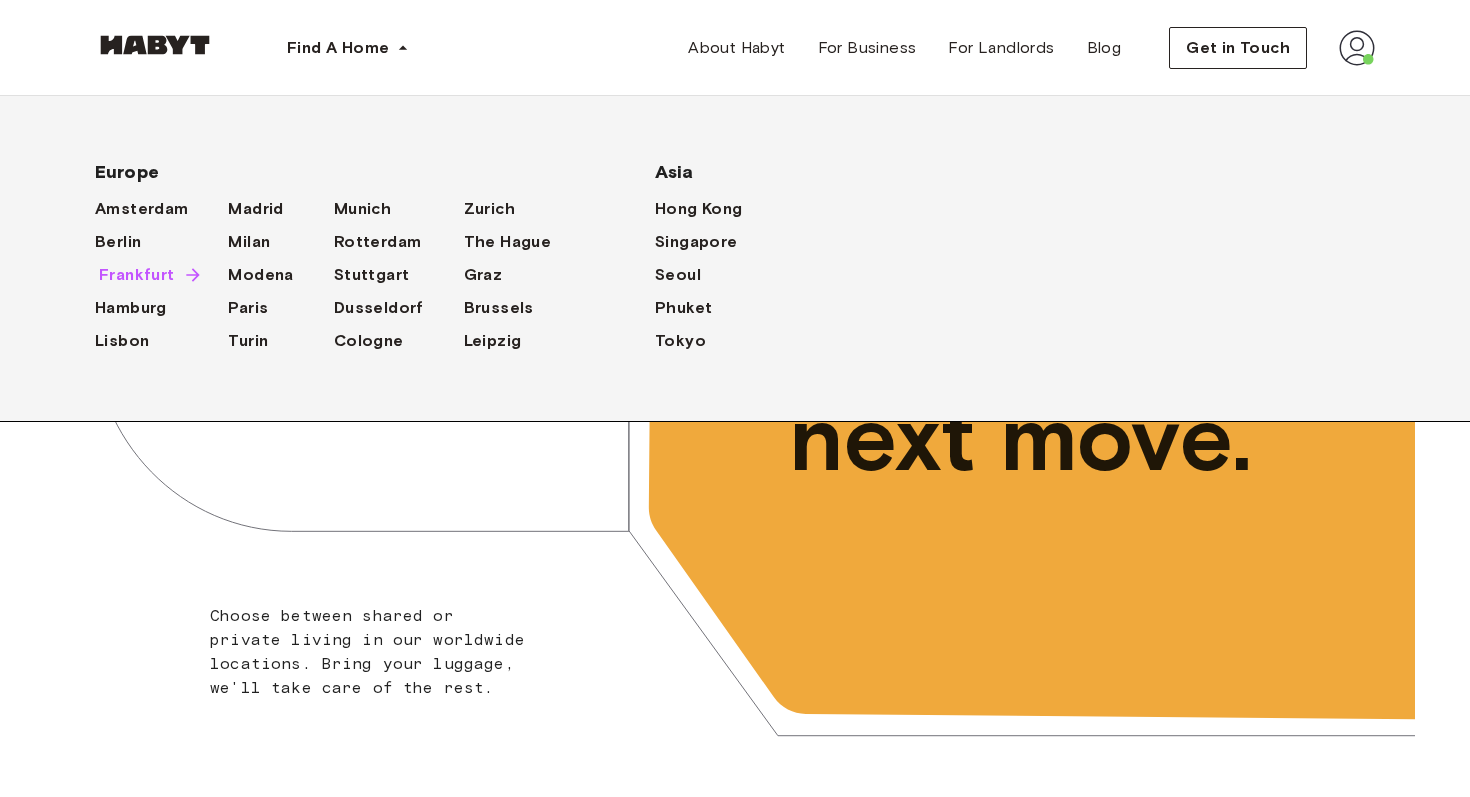 click on "Frankfurt" at bounding box center [137, 275] 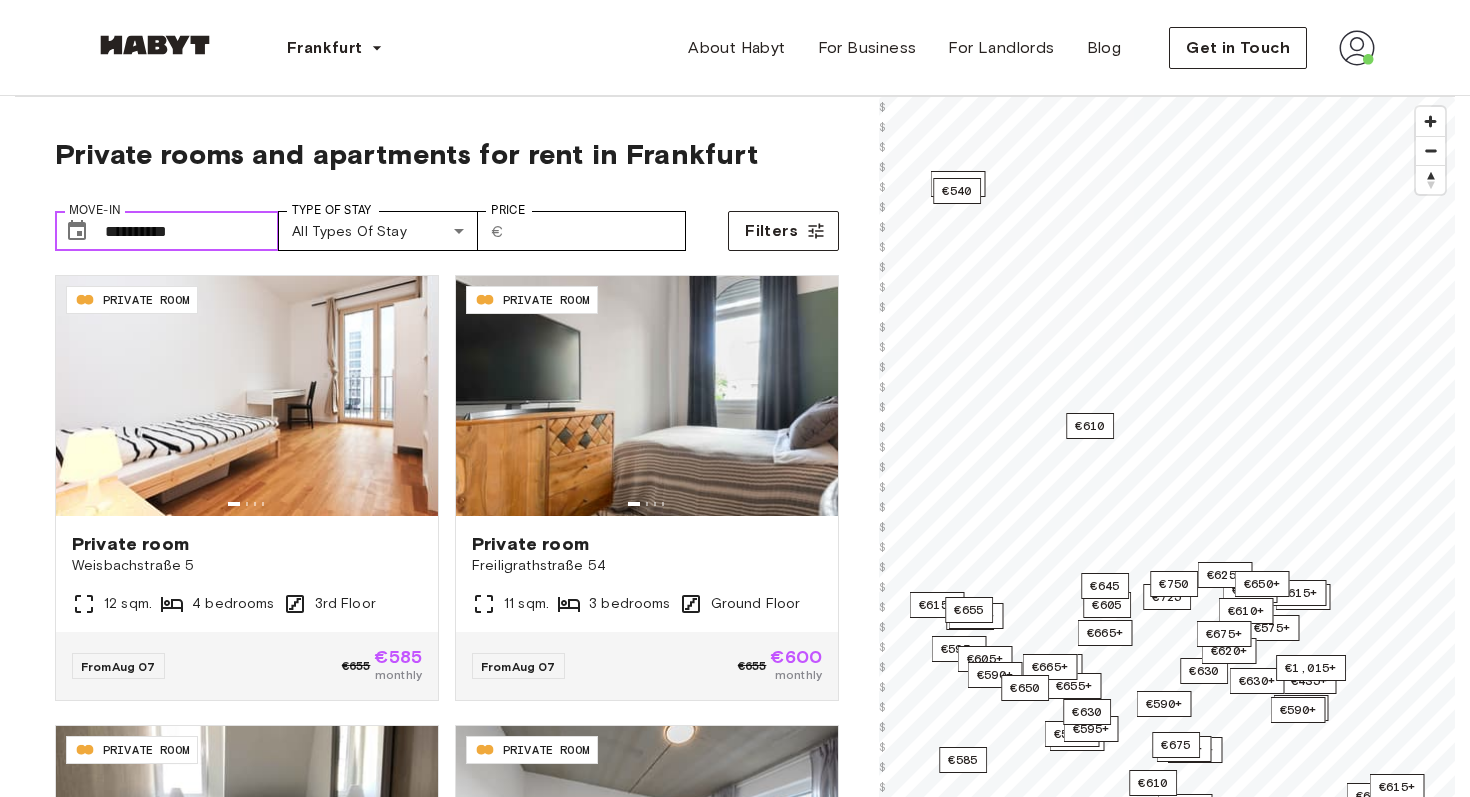 click on "**********" at bounding box center (192, 231) 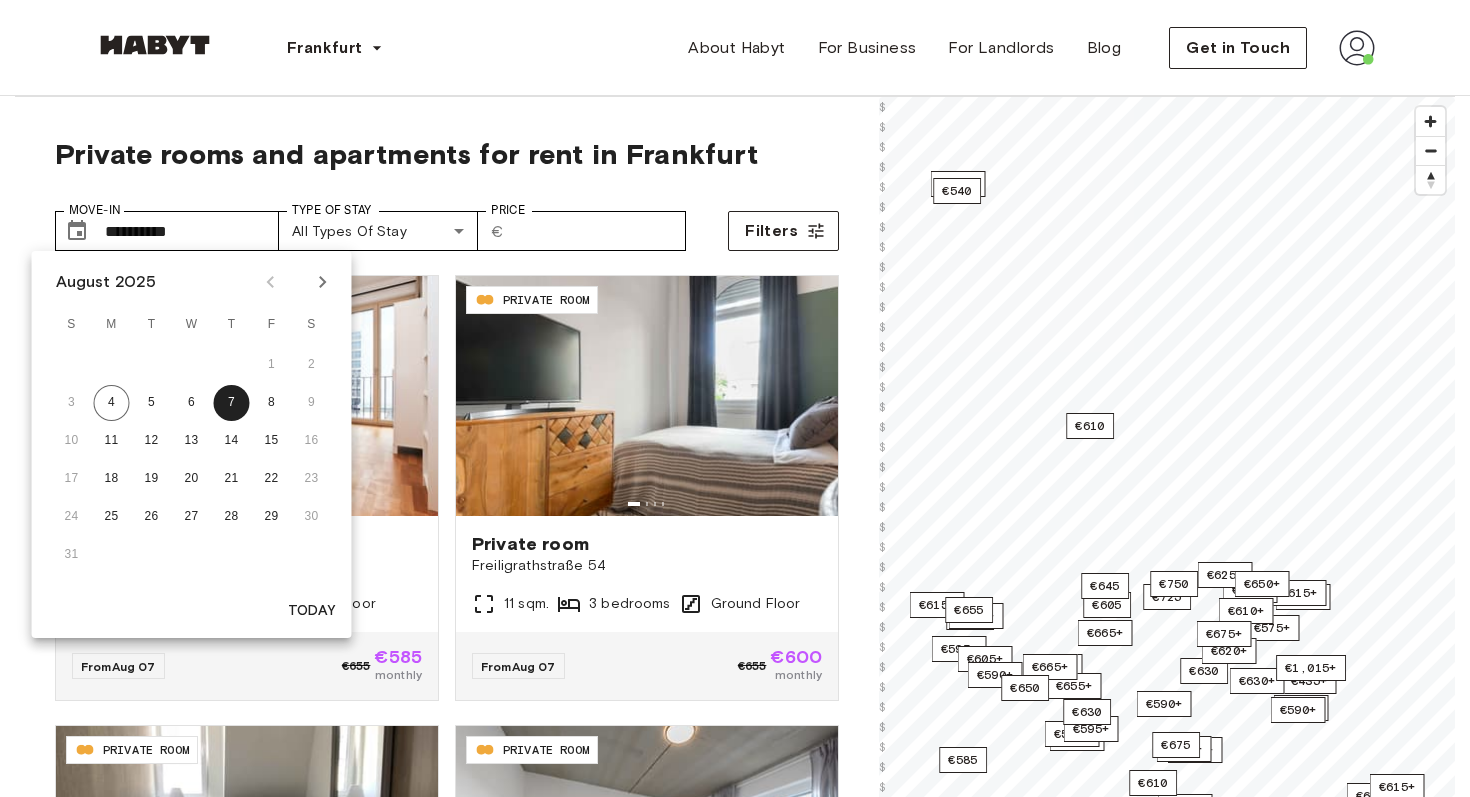 click 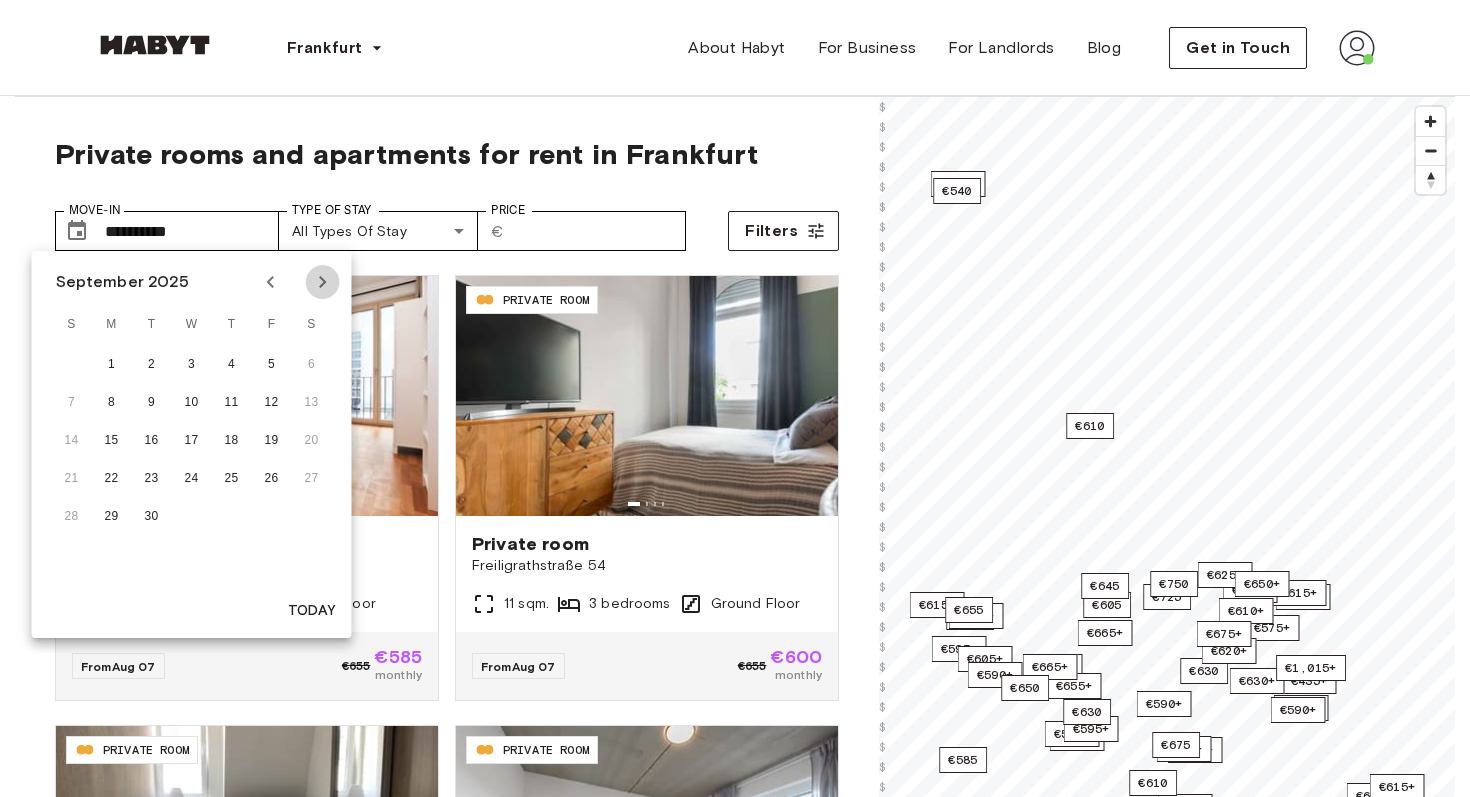 click 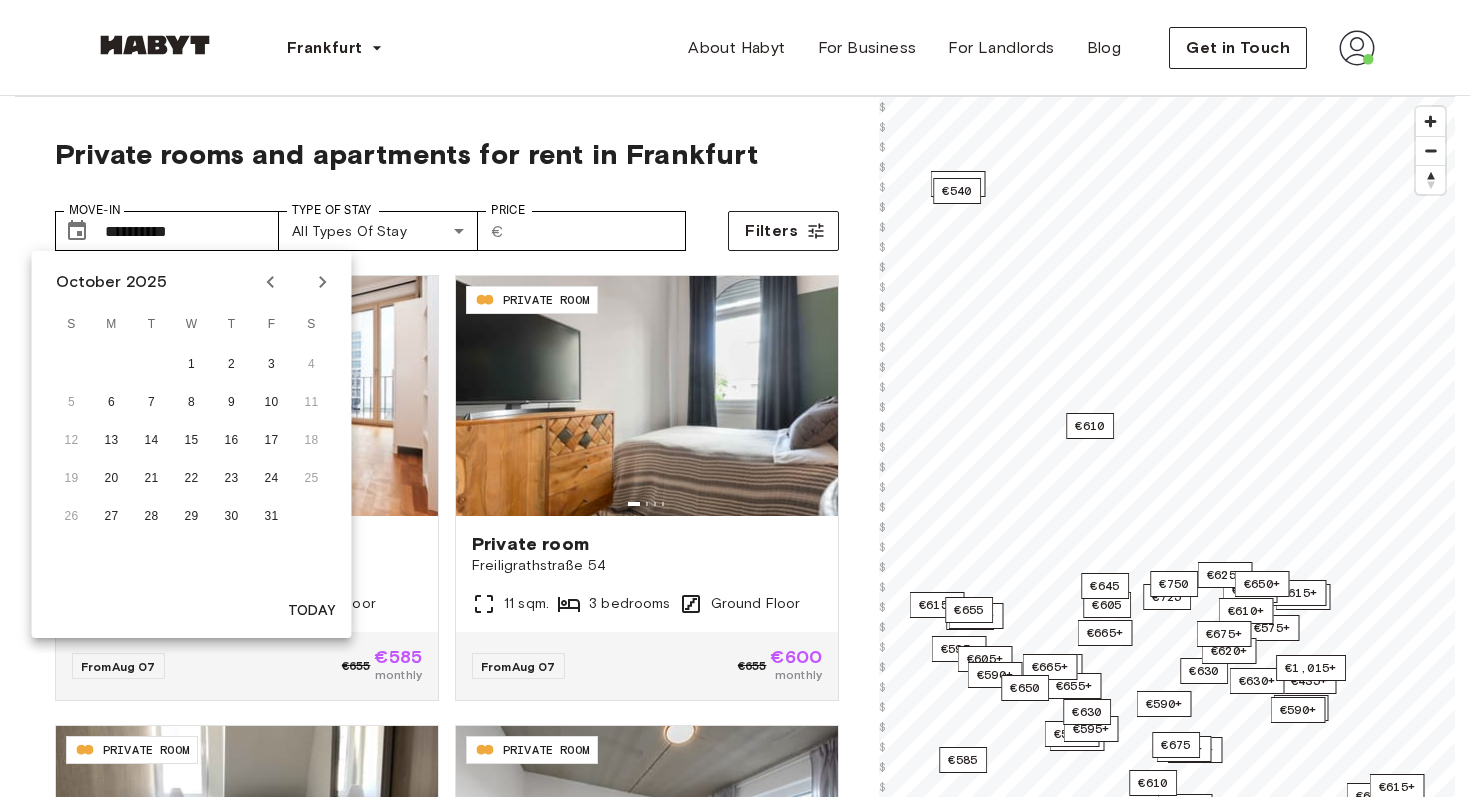 click 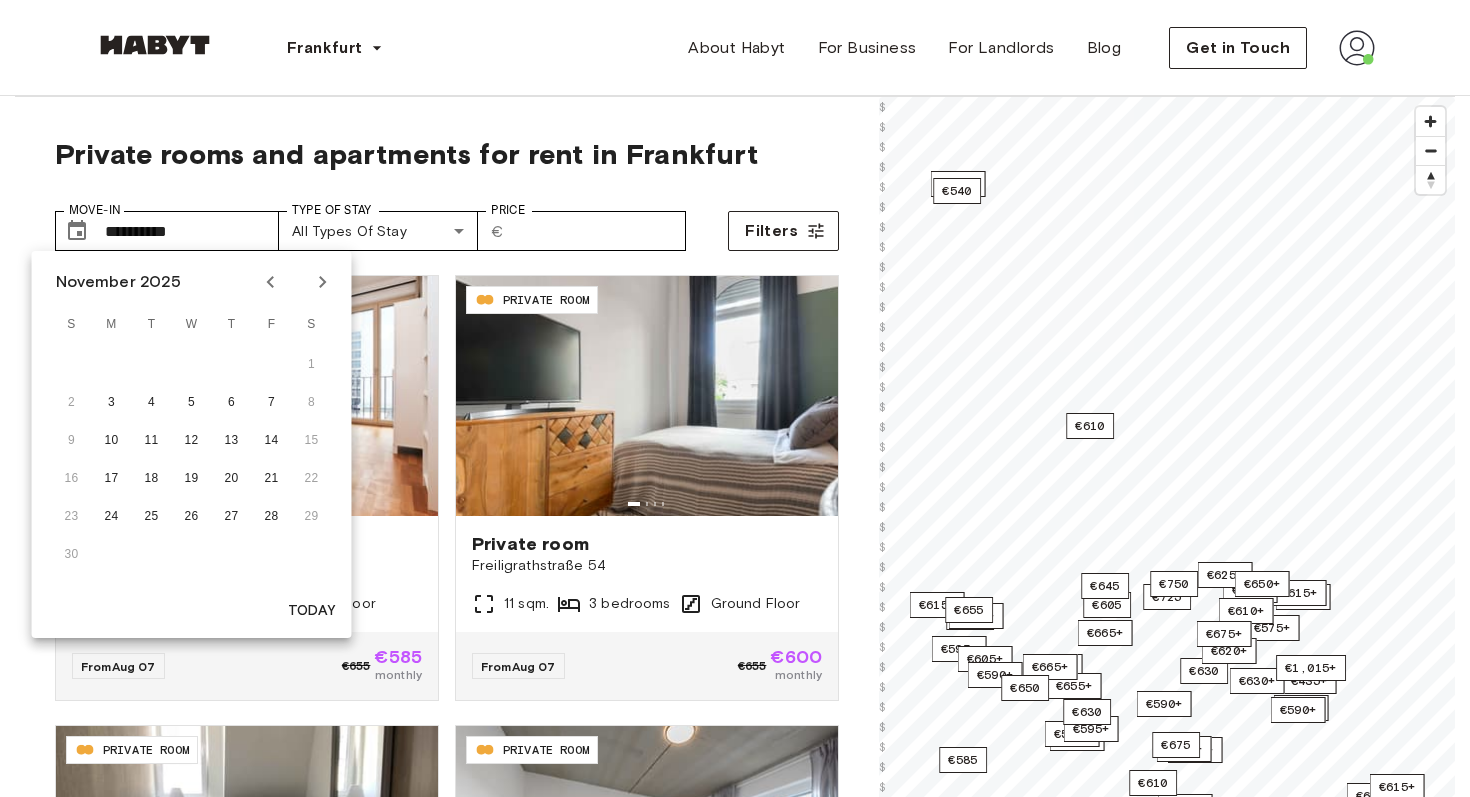 click on "1" at bounding box center (192, 365) 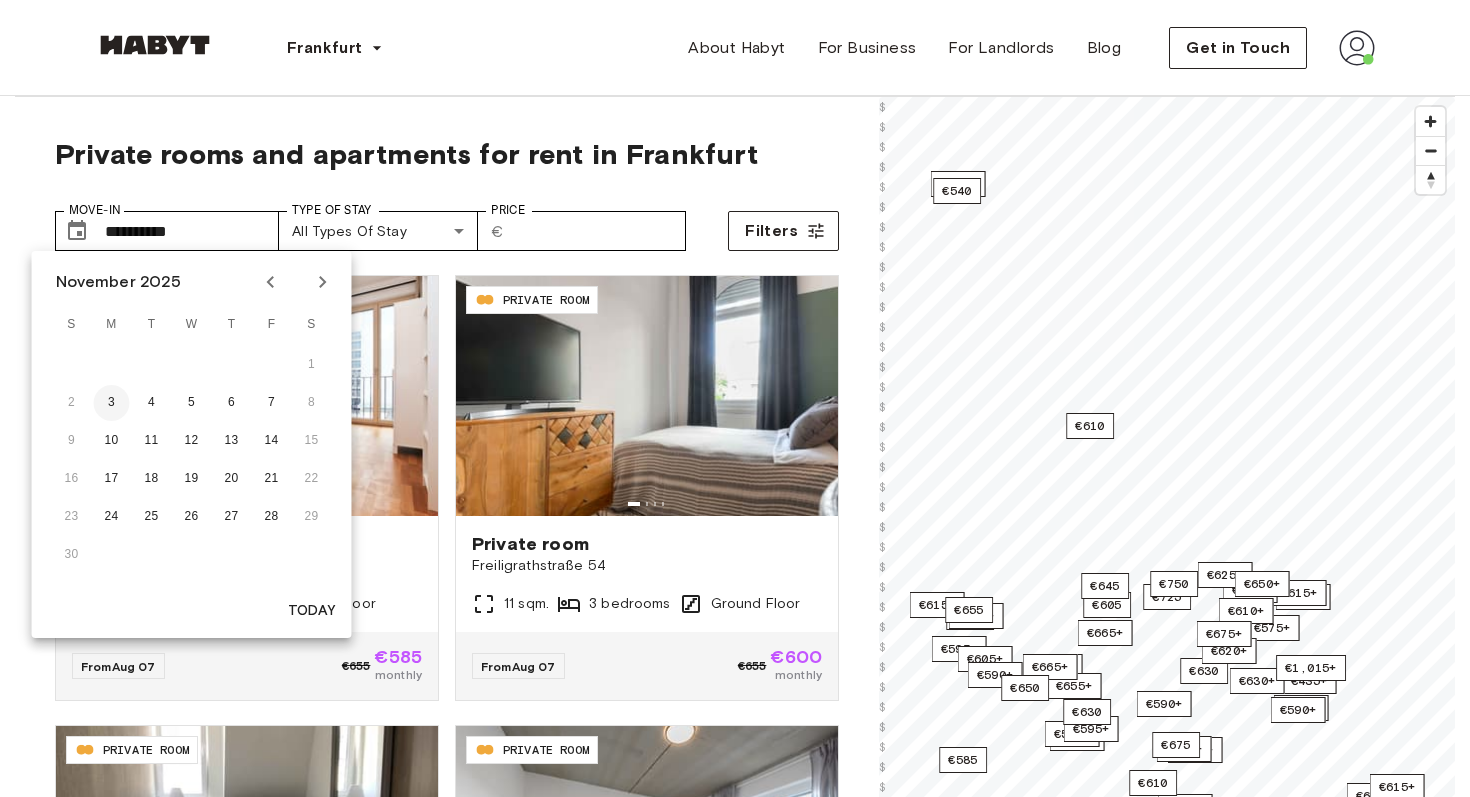 click on "3" at bounding box center [112, 403] 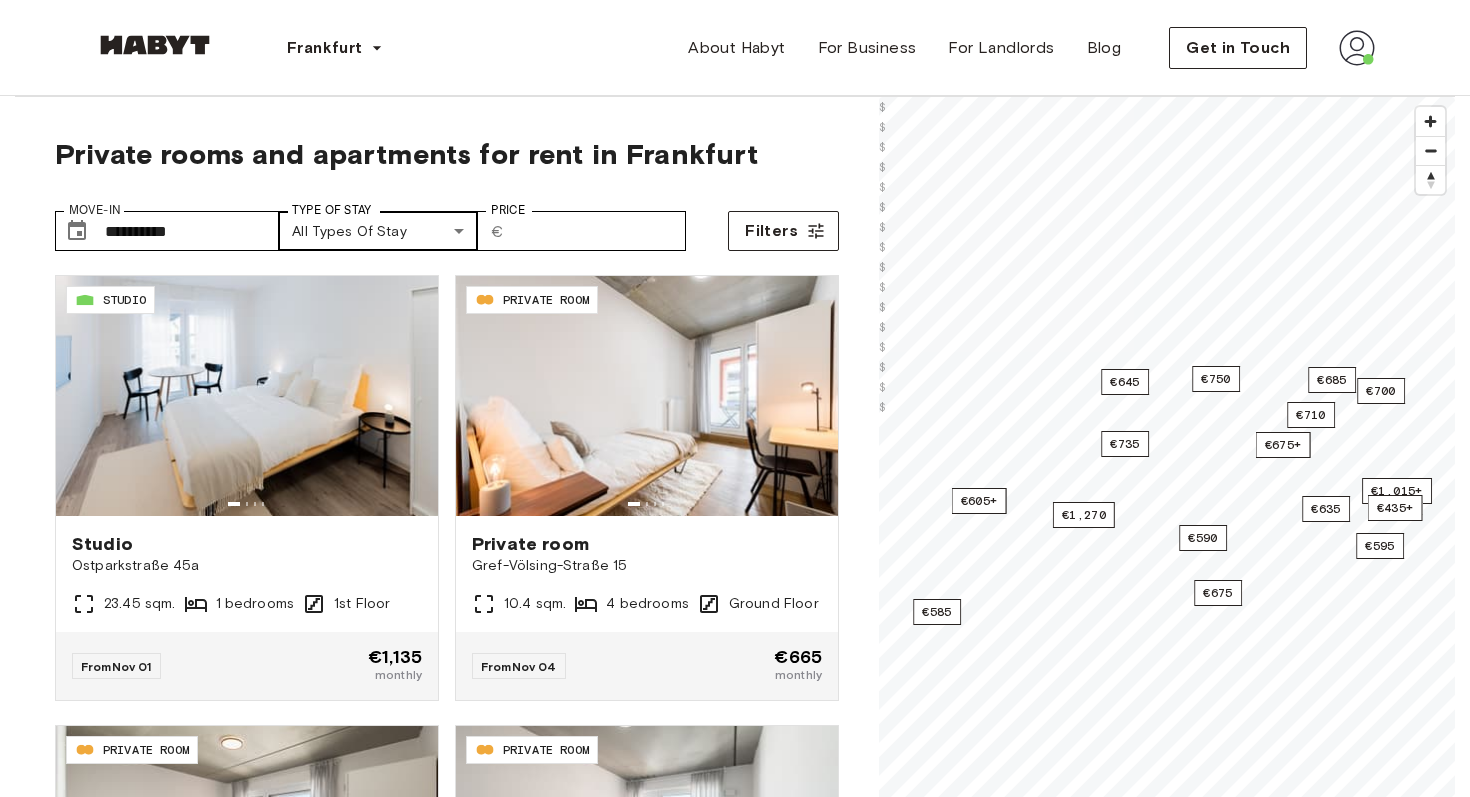 click on "DE-04-001-014-01H STUDIO Studio [STREET] [NUMBER] 45a 23.45 sqm. 1 bedrooms 1st Floor From  Nov 01 €1,135 monthly DE-04-037-001-03Q PRIVATE ROOM Private room [STREET] [NUMBER] 15 10.4 sqm. 4 bedrooms Ground Floor From  Nov 04 €665 monthly DE-04-037-027-03Q PRIVATE ROOM Private room [STREET] [NUMBER] 15 10.99 sqm. 4 bedrooms 6th Floor From  Nov 04 €675 monthly DE-04-037-018-02Q PRIVATE ROOM Private room [STREET] [NUMBER] 15 11.77 sqm. 3 bedrooms 4th Floor From  Nov 04 €685 monthly DE-04-003-001-03HF PRIVATE ROOM Private room [STREET] [NUMBER] 40-42 23 sqm. 4 bedrooms From" at bounding box center [735, 2479] 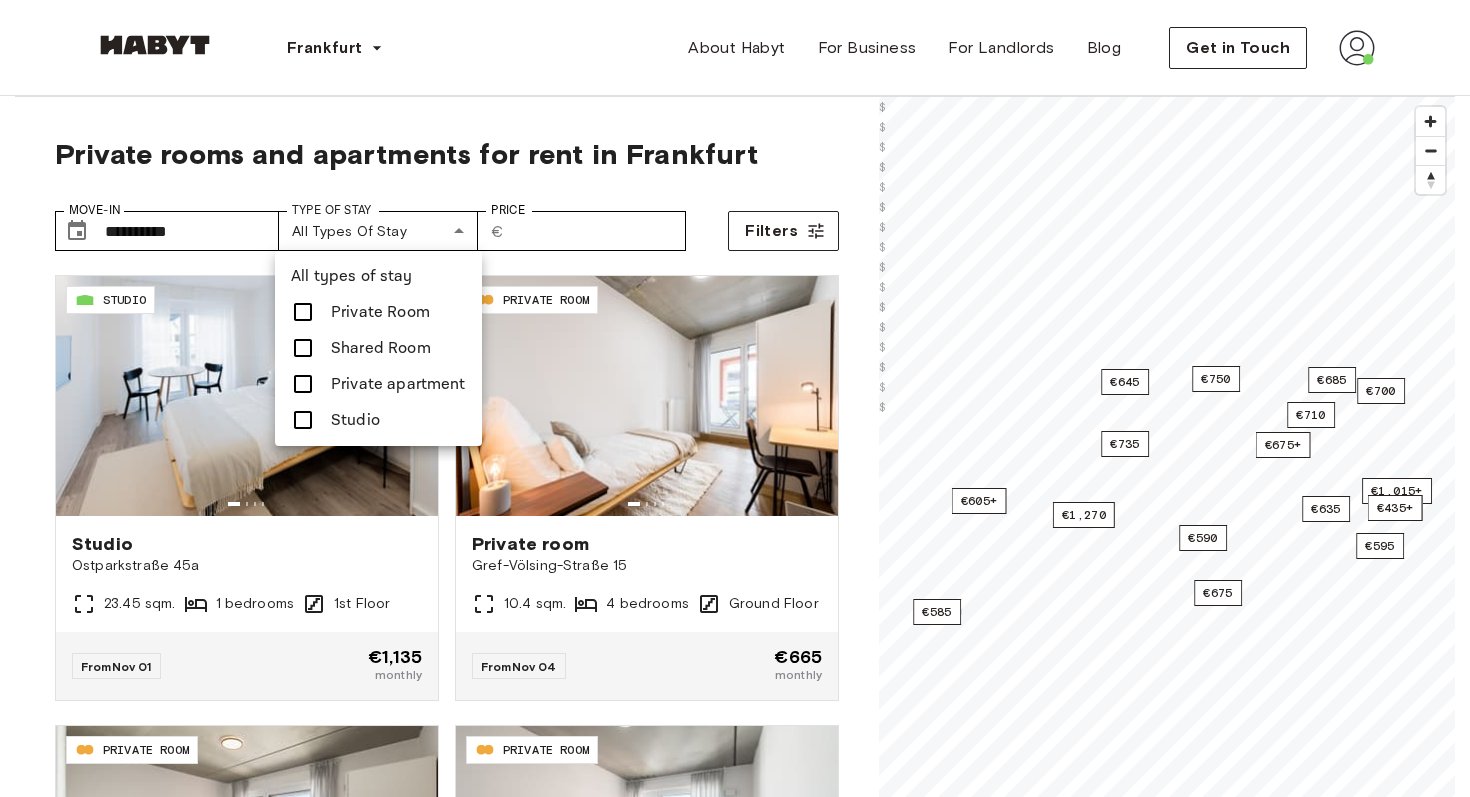 click on "All types of stay" at bounding box center (352, 276) 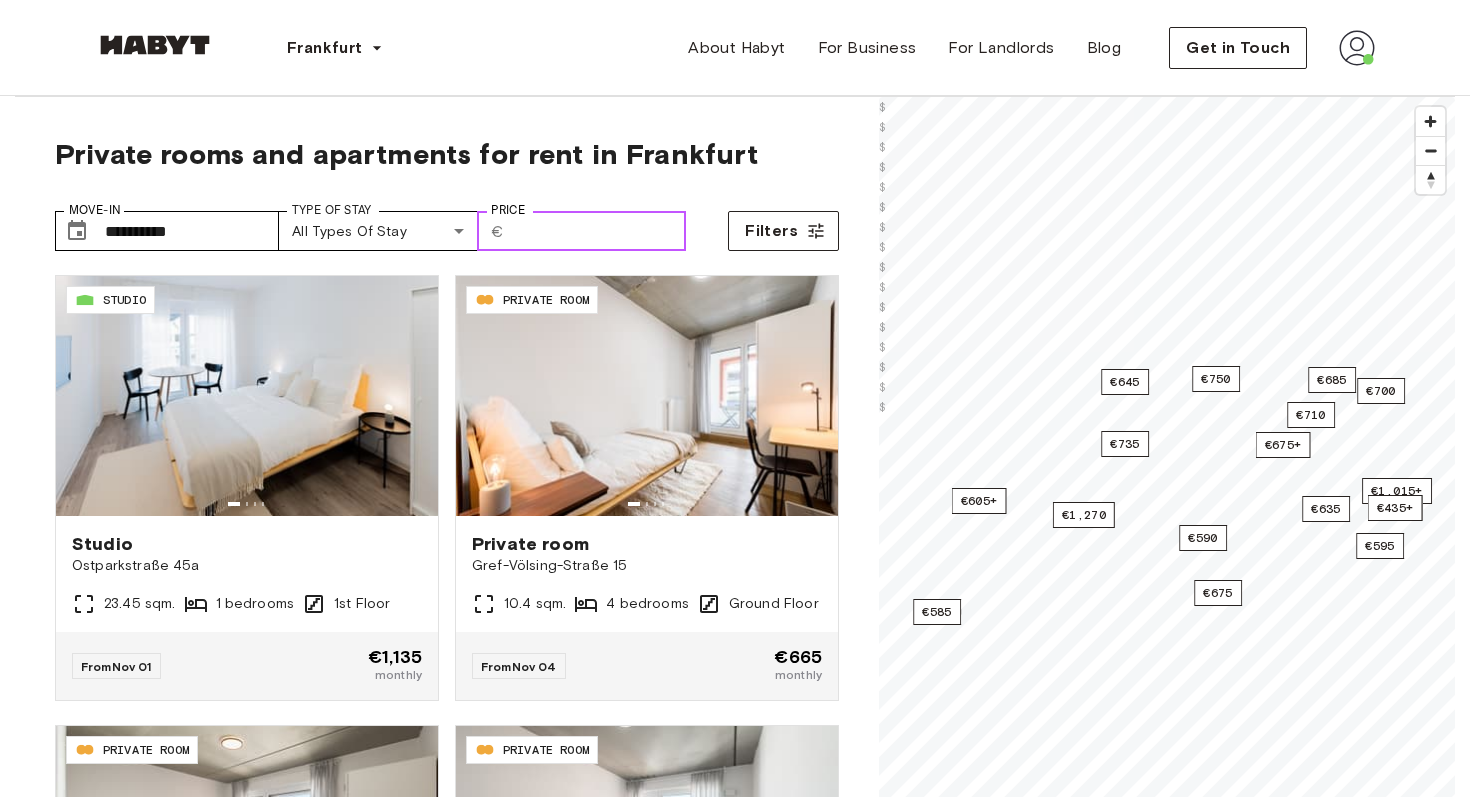click on "Price" at bounding box center (599, 231) 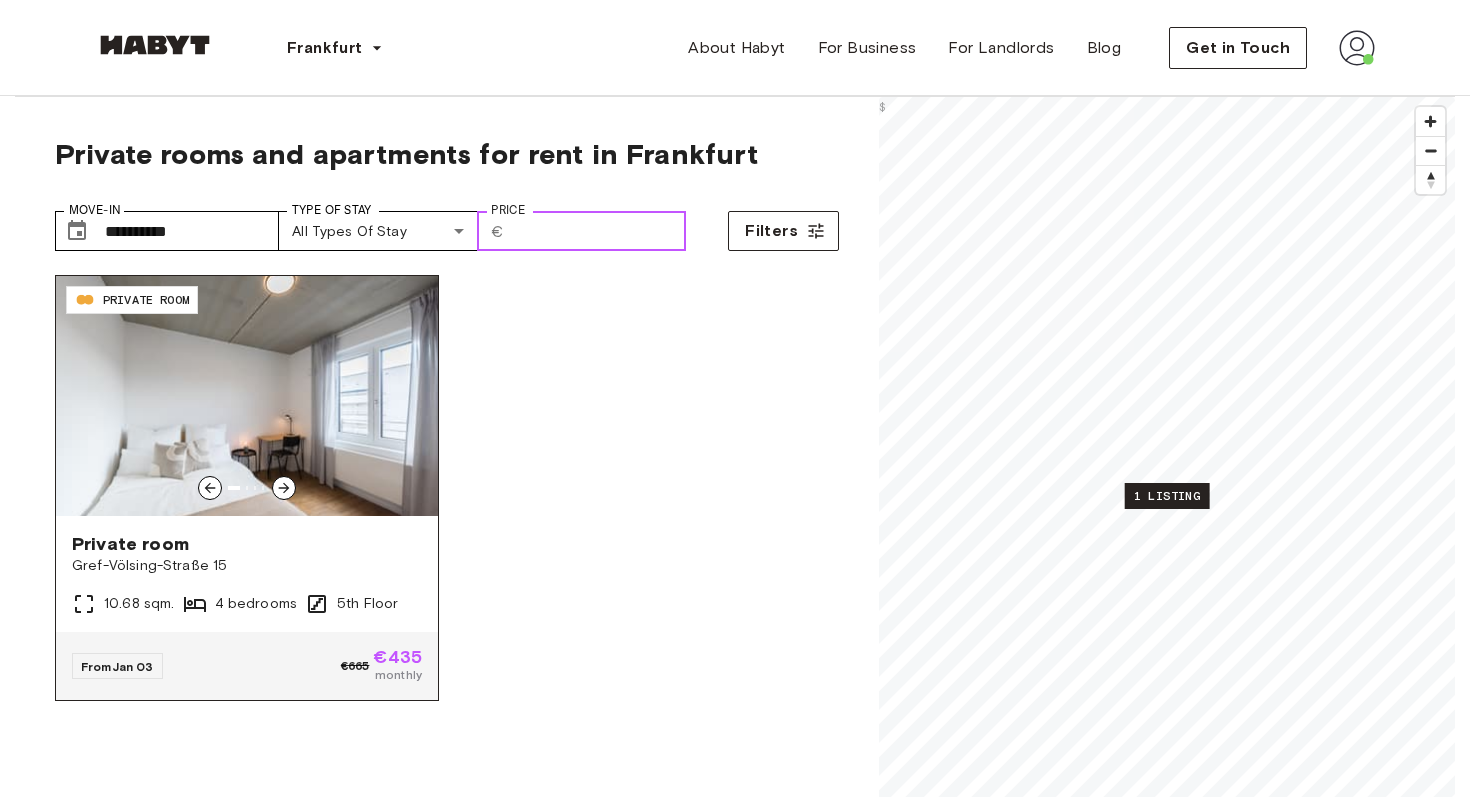 type on "***" 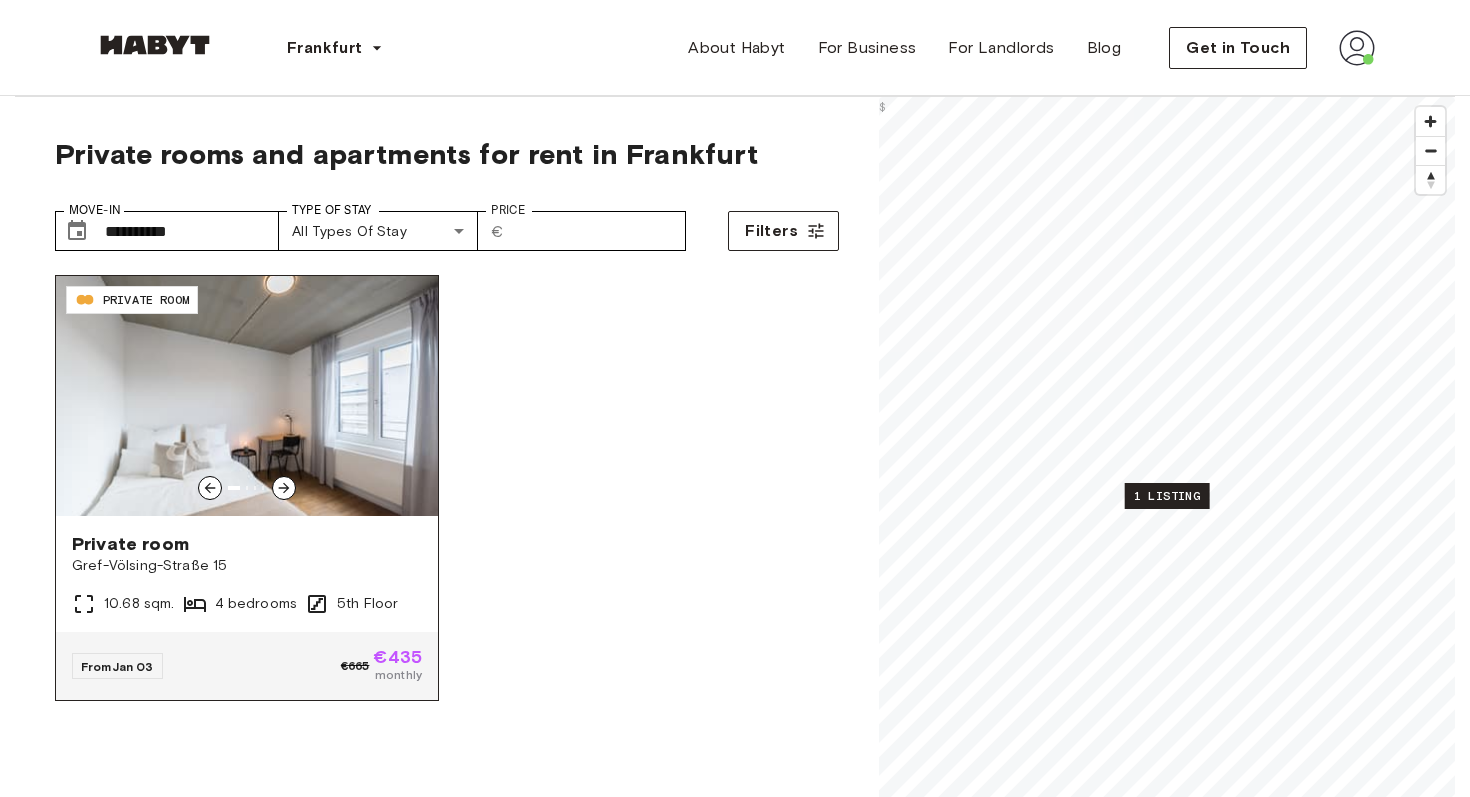 click on "Gref-Völsing-Straße 15" at bounding box center [247, 566] 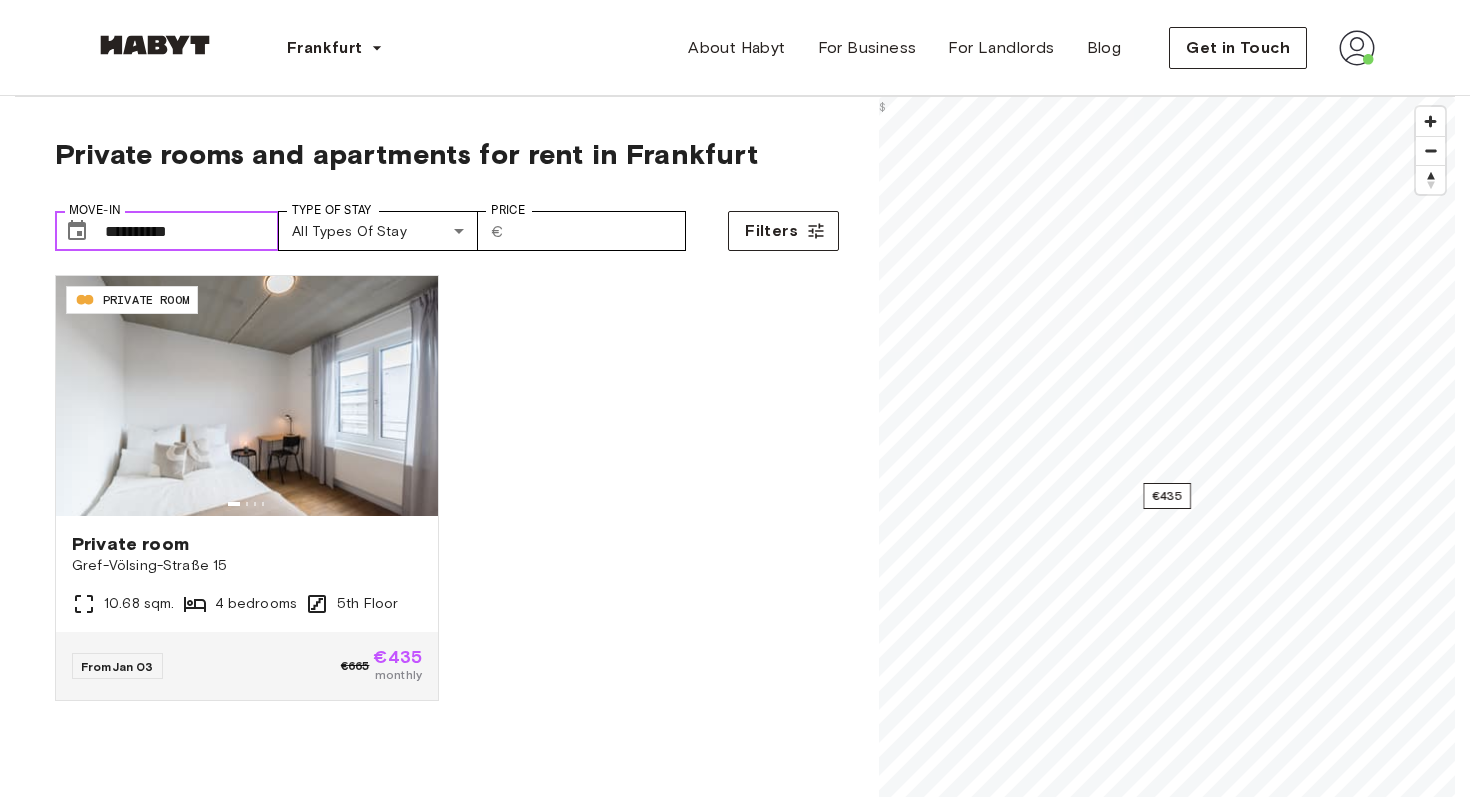 click on "**********" at bounding box center (192, 231) 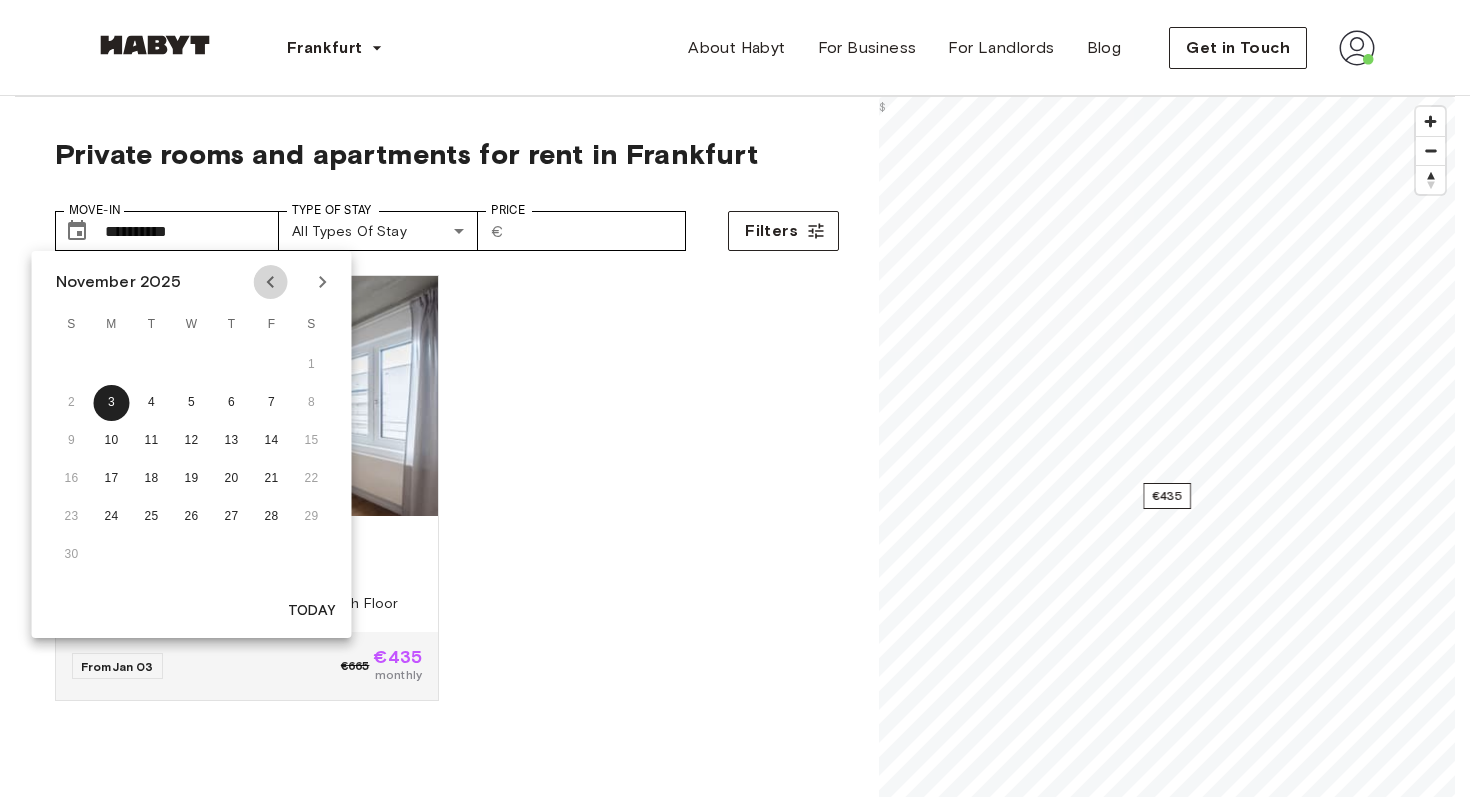 click 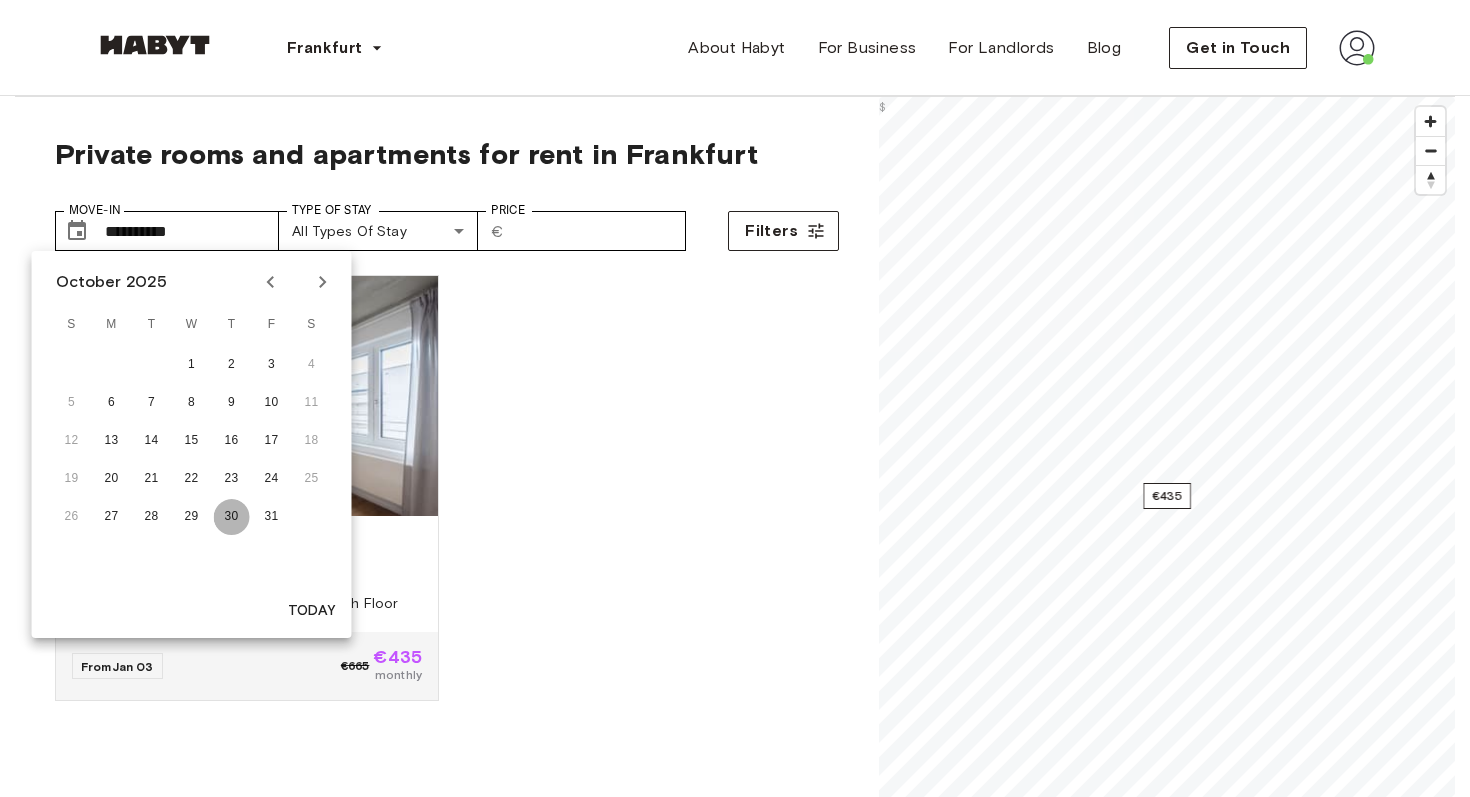 click on "30" at bounding box center (232, 517) 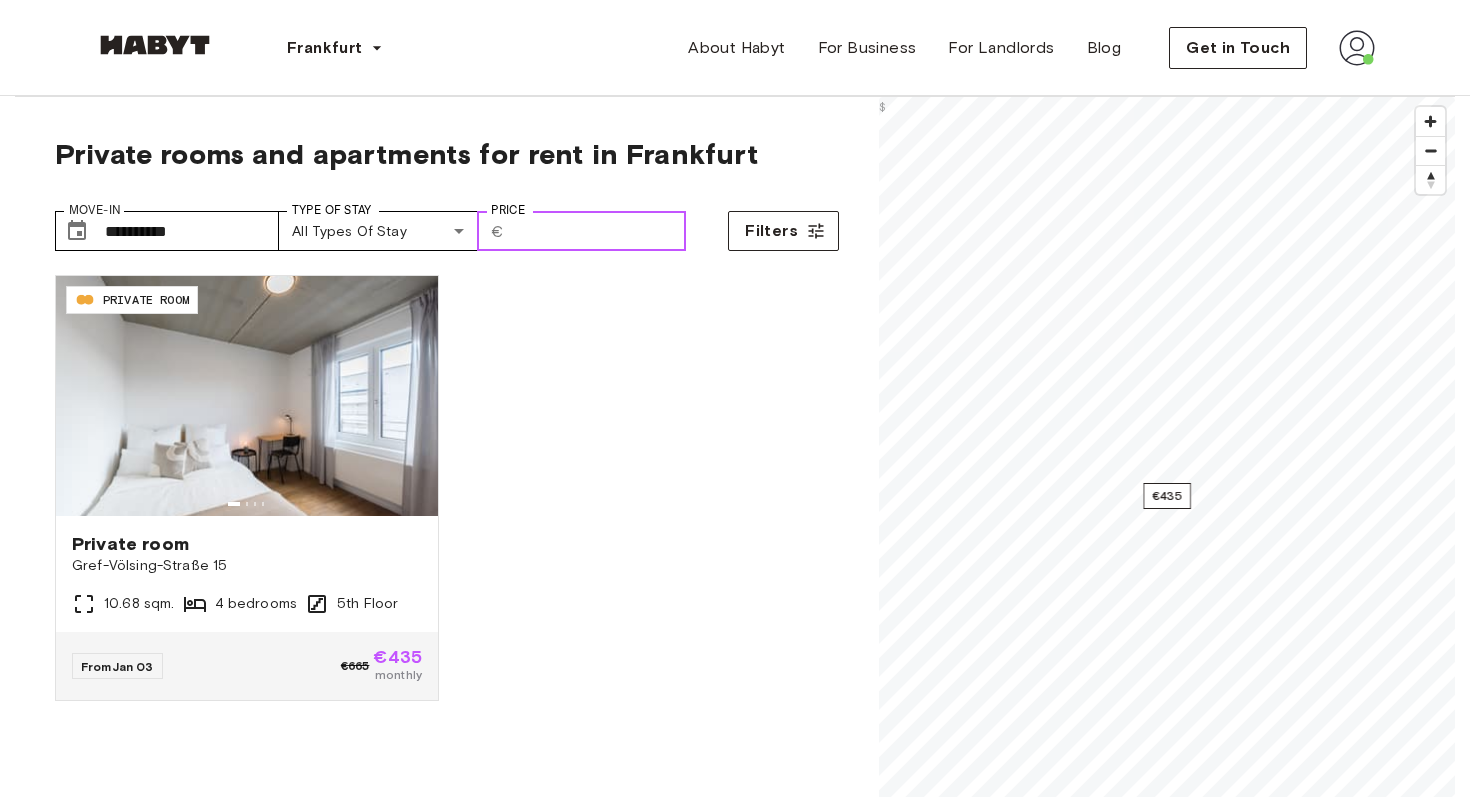 click on "***" at bounding box center [599, 231] 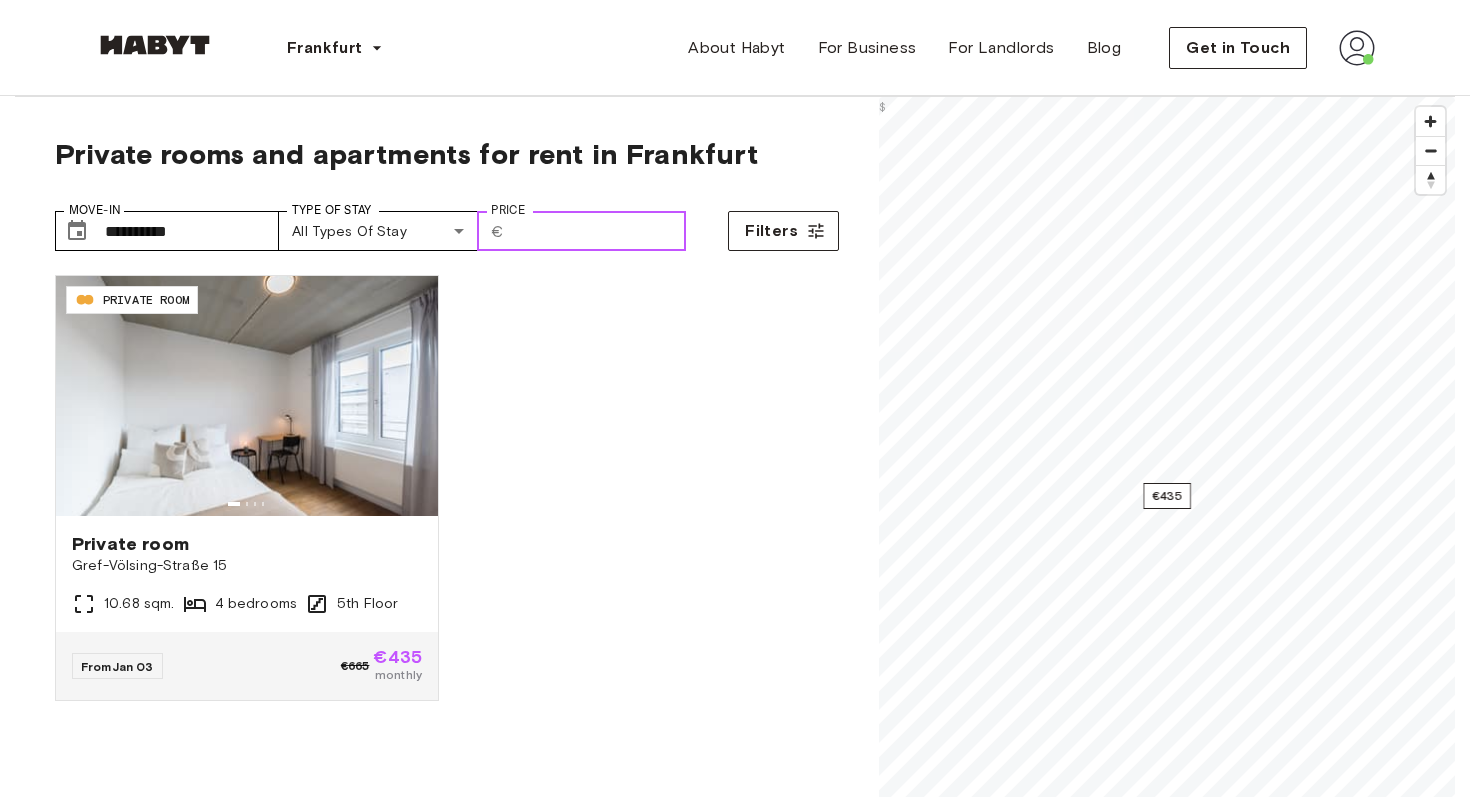 type on "*" 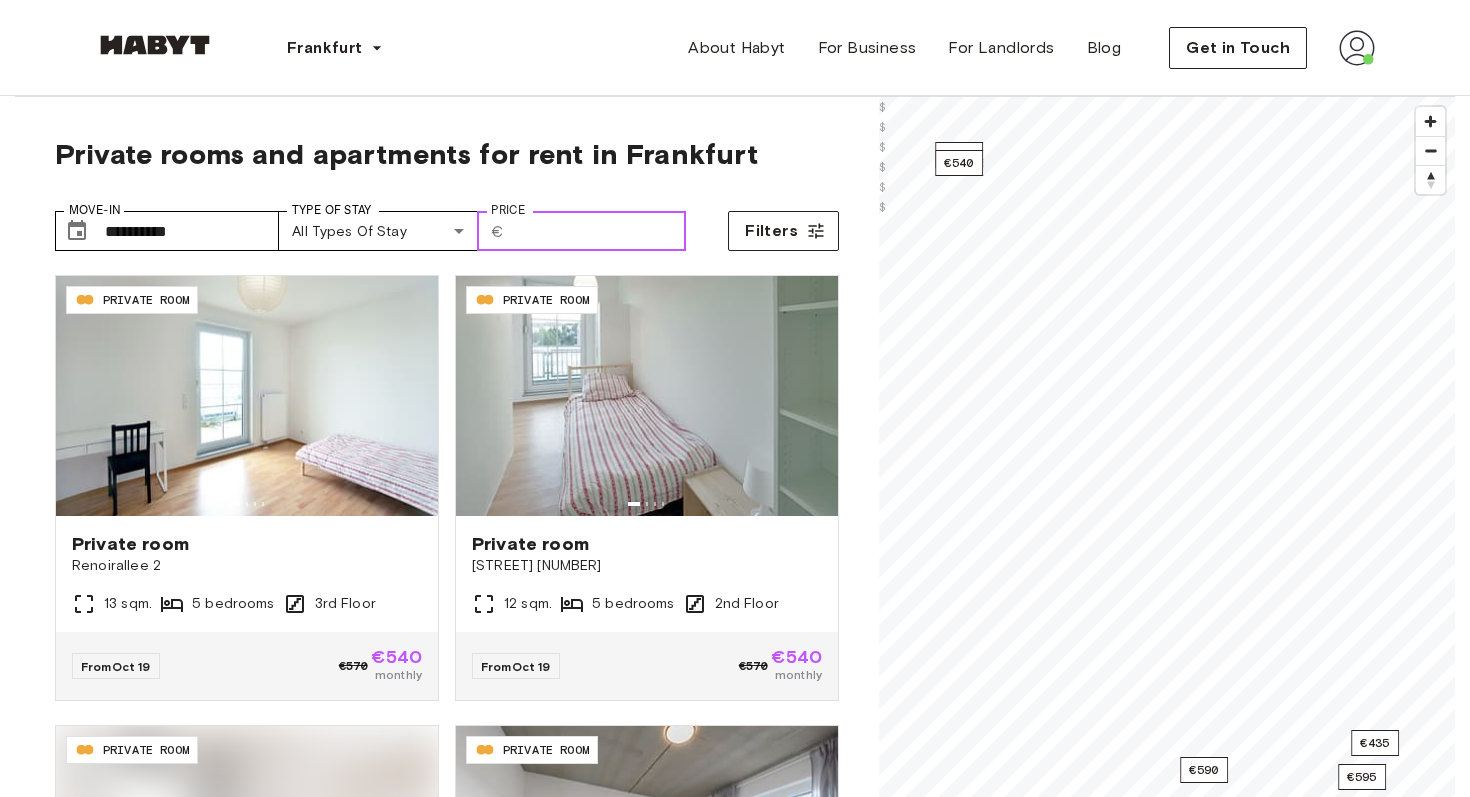 type on "***" 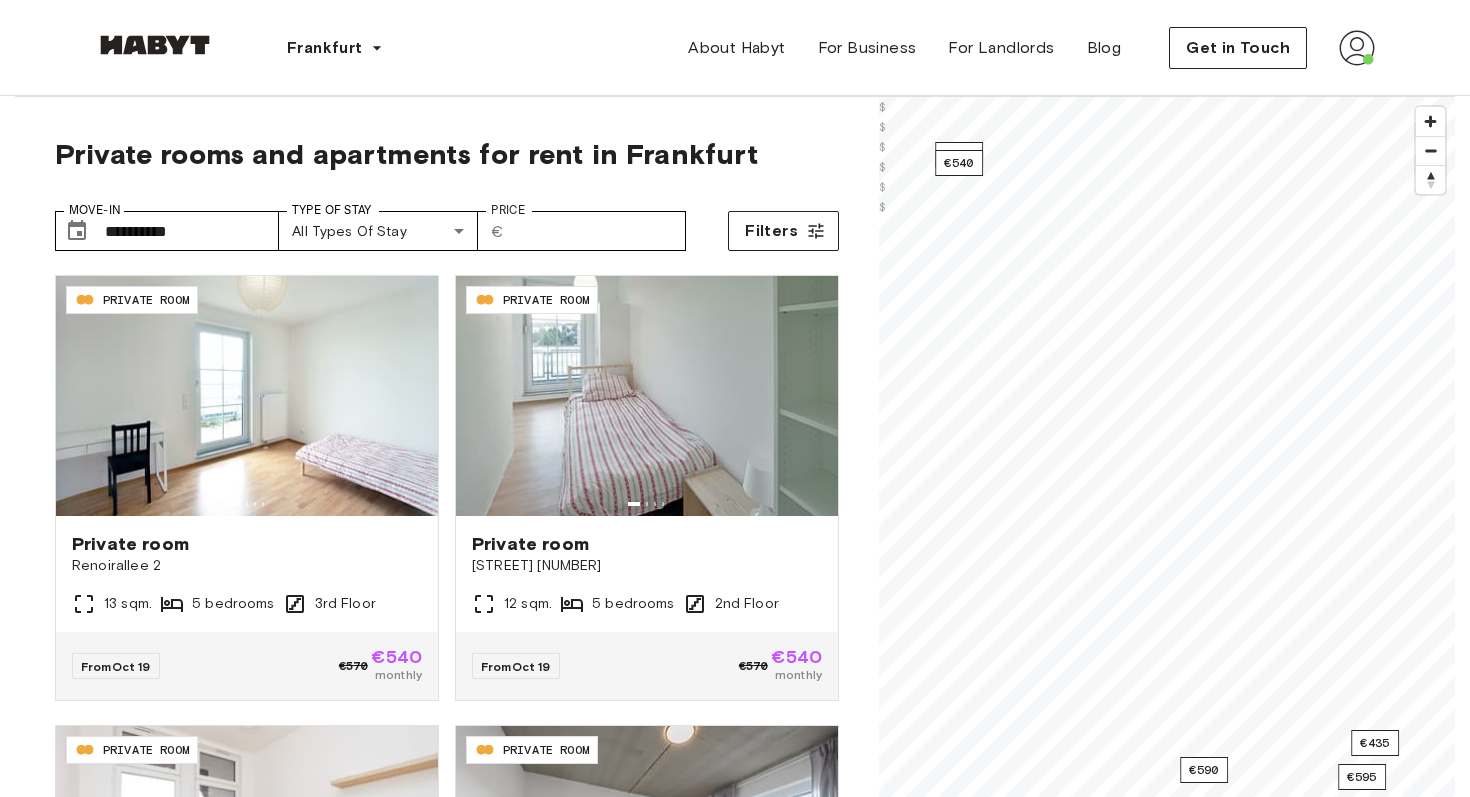 click on "**********" at bounding box center [735, 2059] 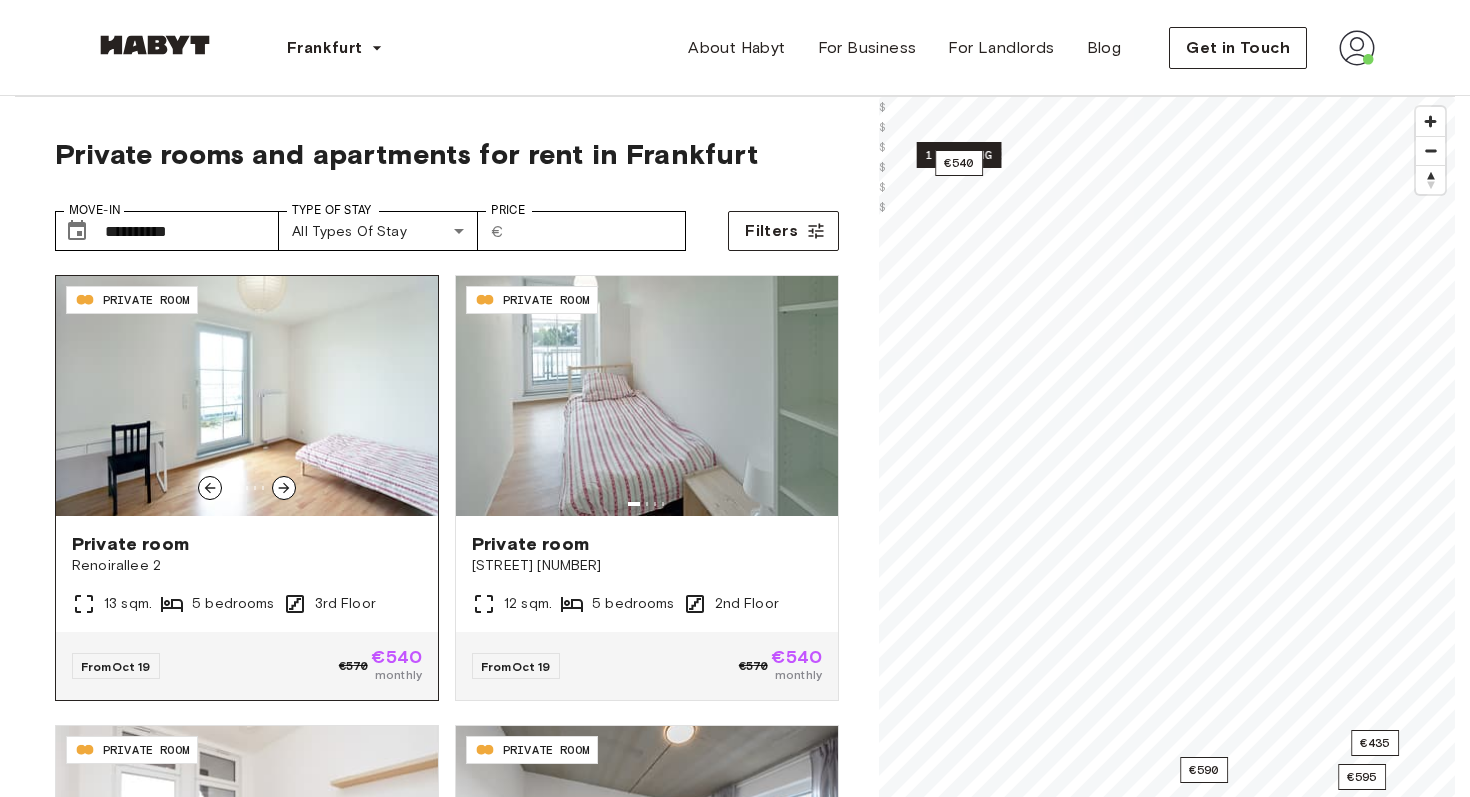 click 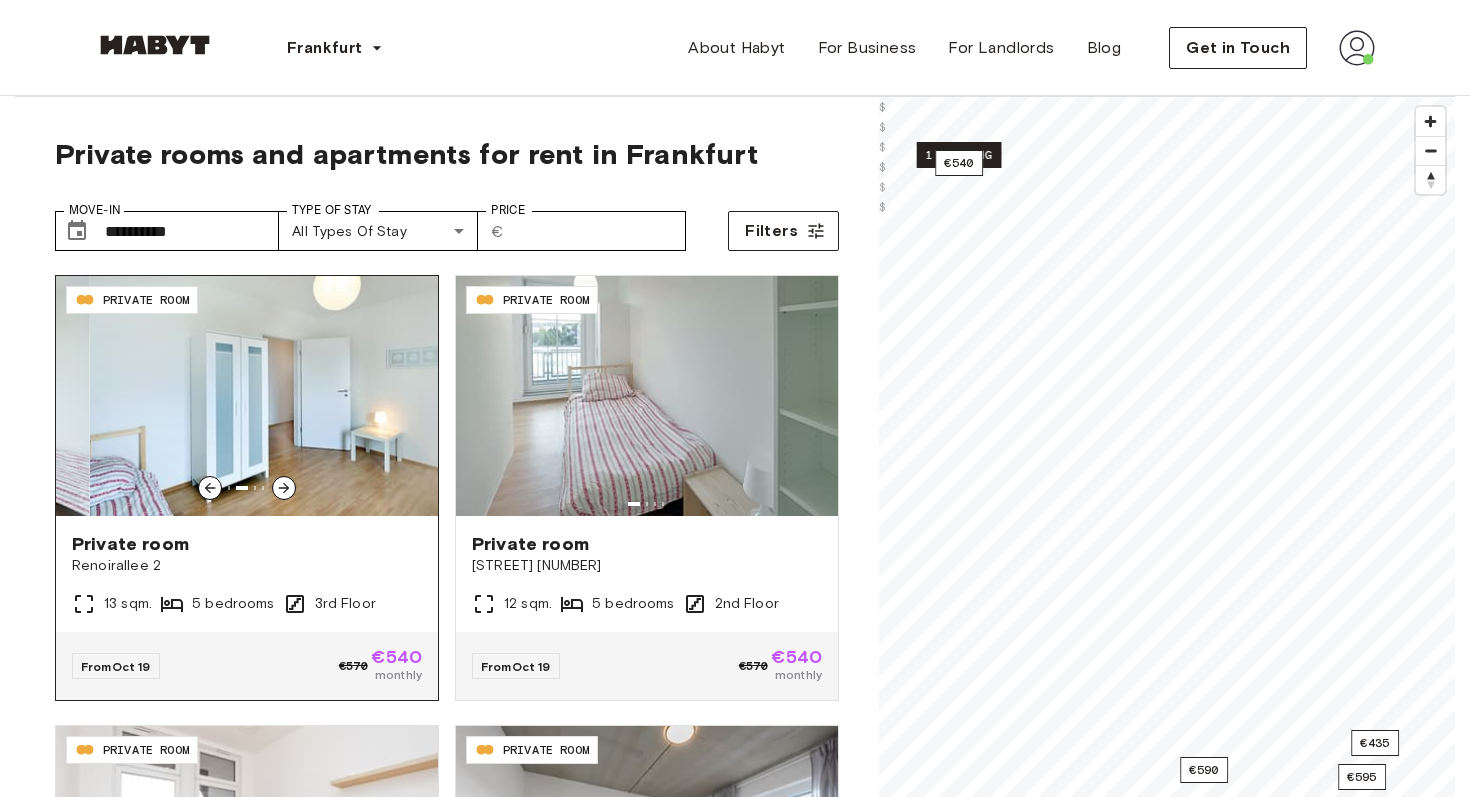 click 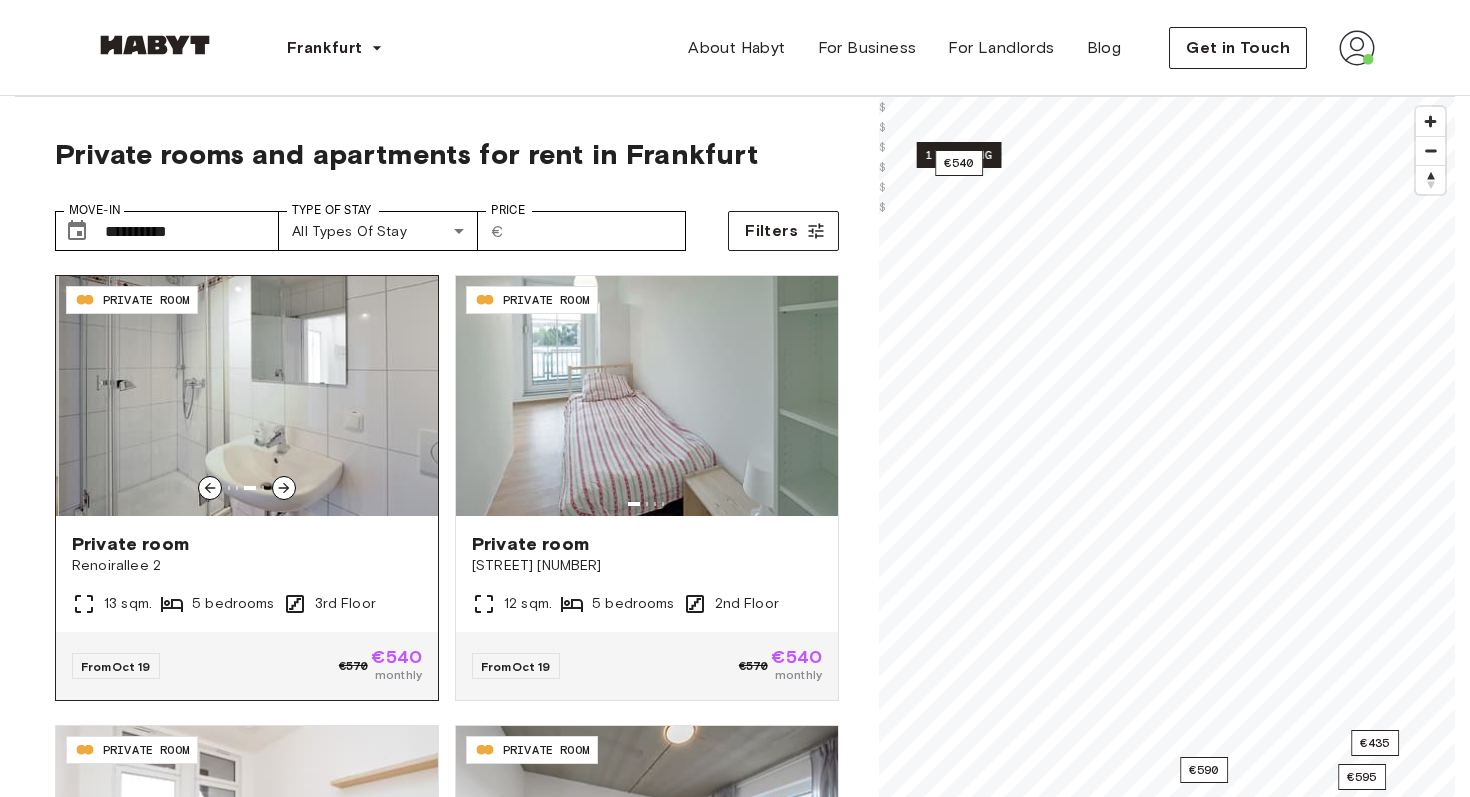 click 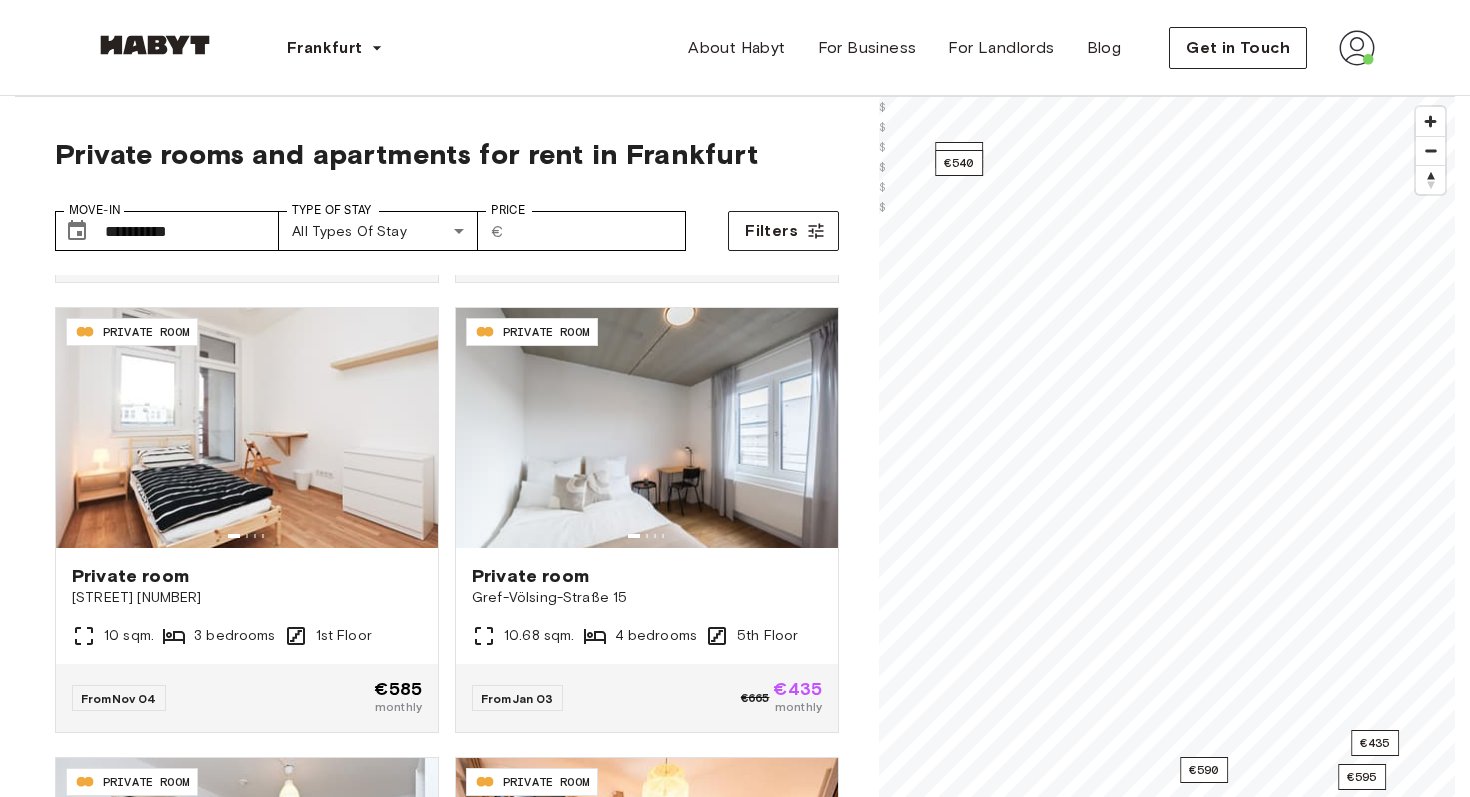 scroll, scrollTop: 411, scrollLeft: 0, axis: vertical 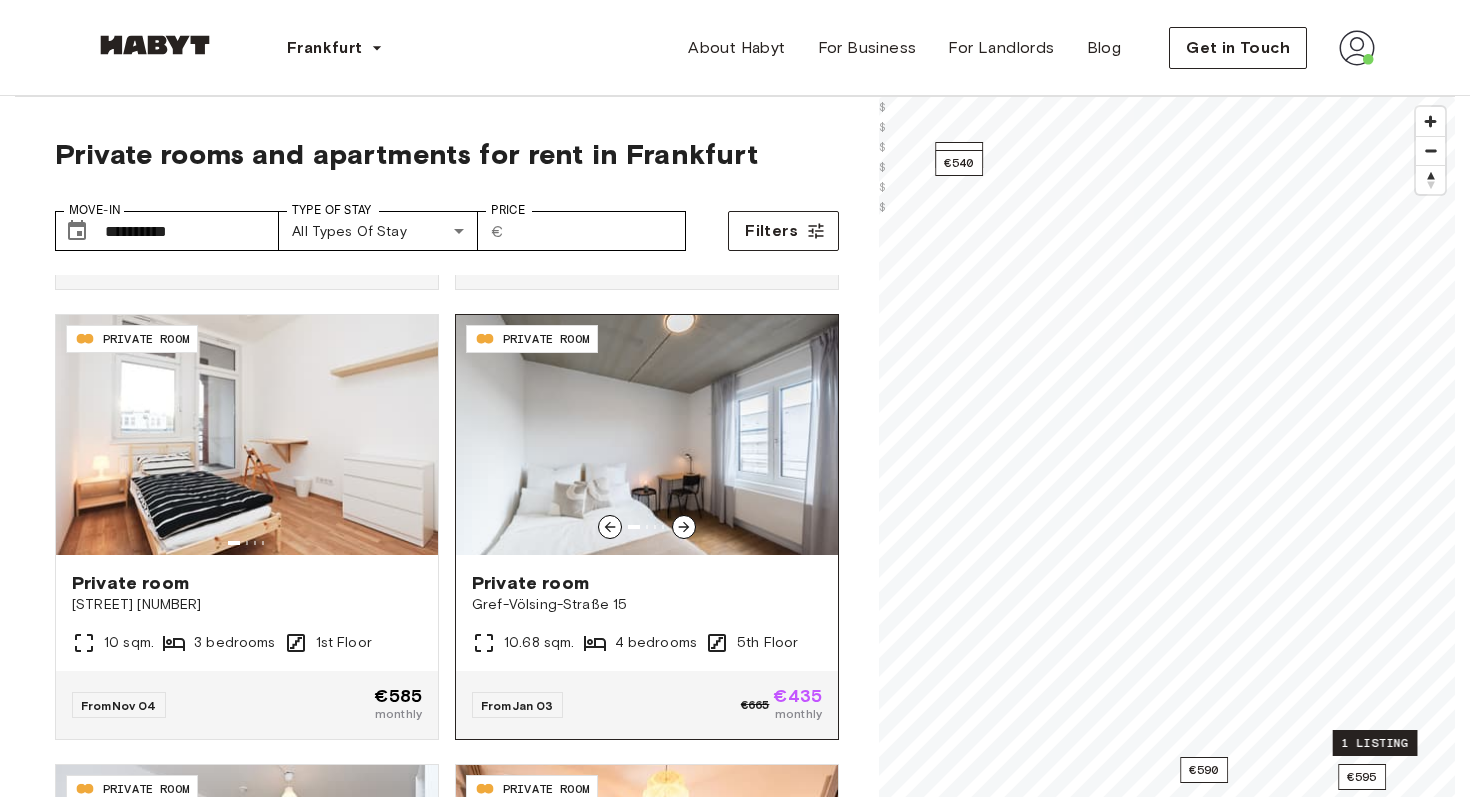 click 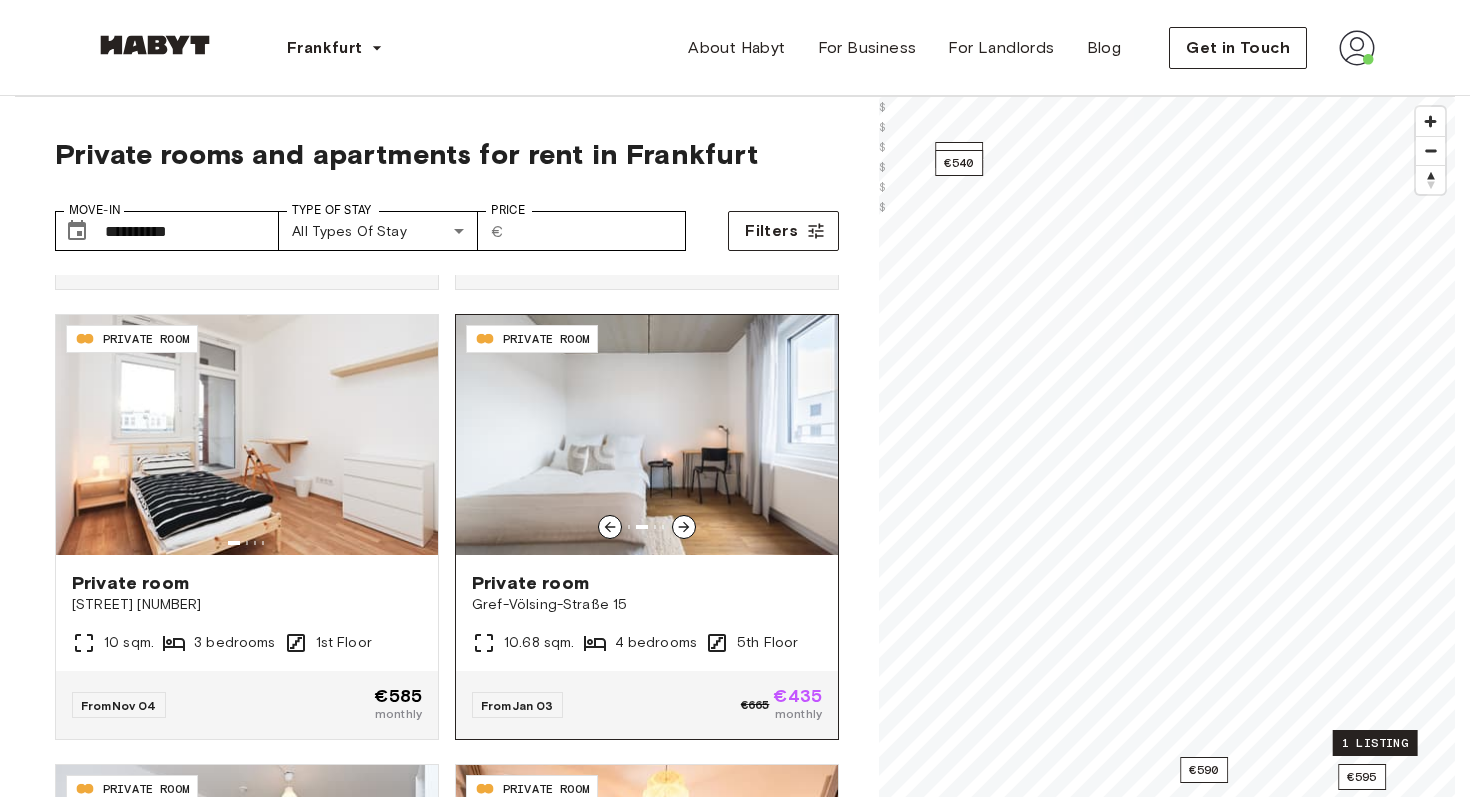 click 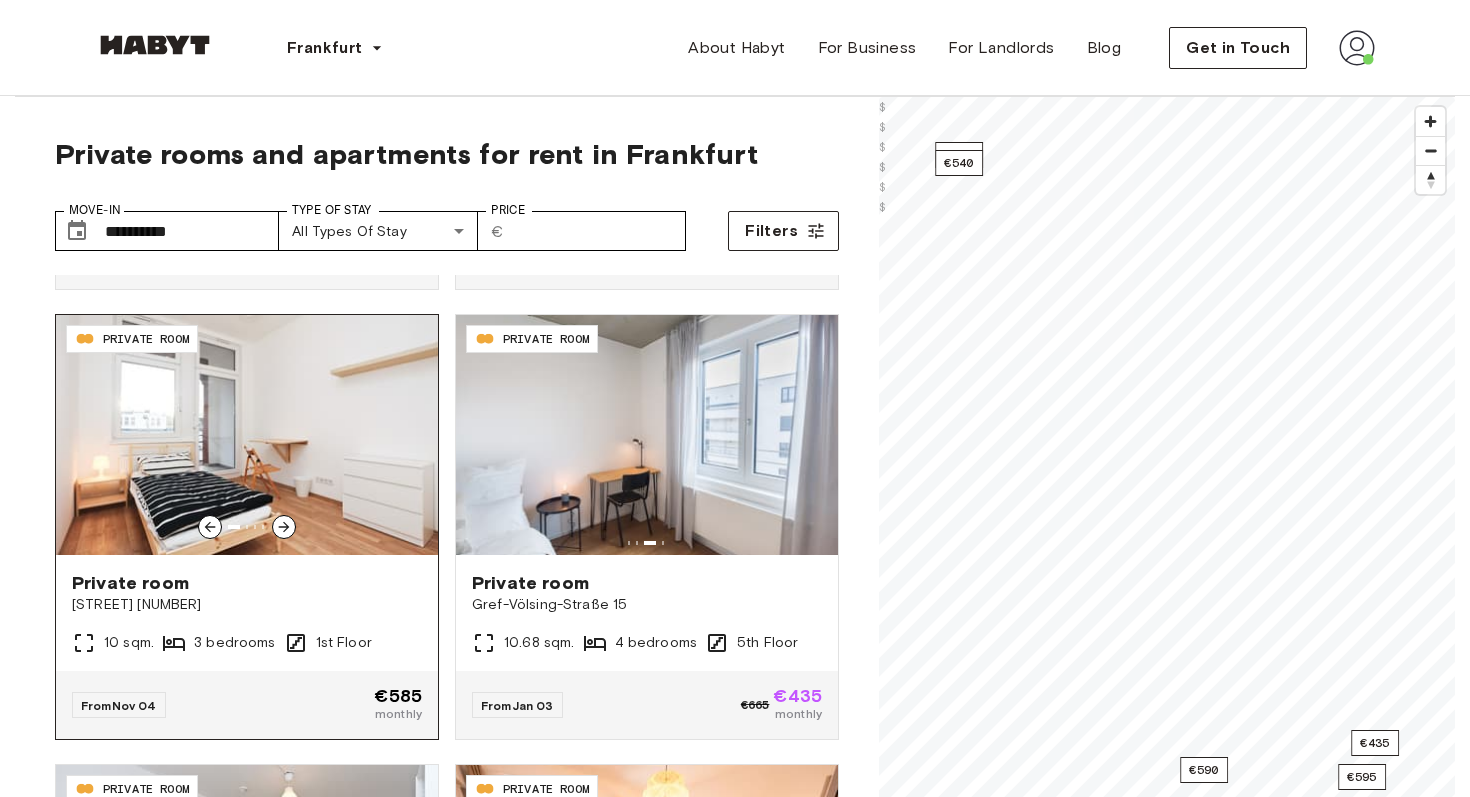 click 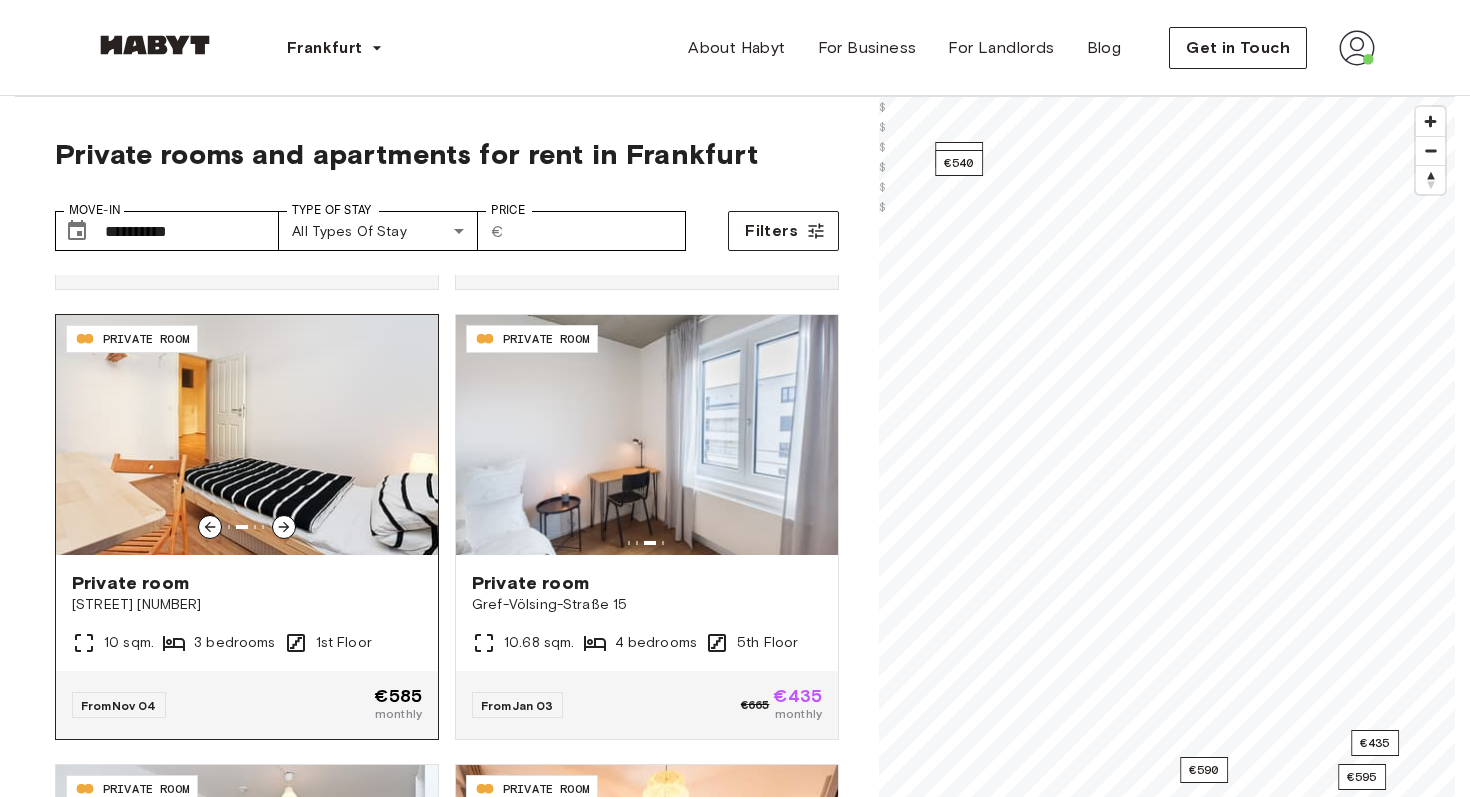 click on "Private room" at bounding box center [247, 583] 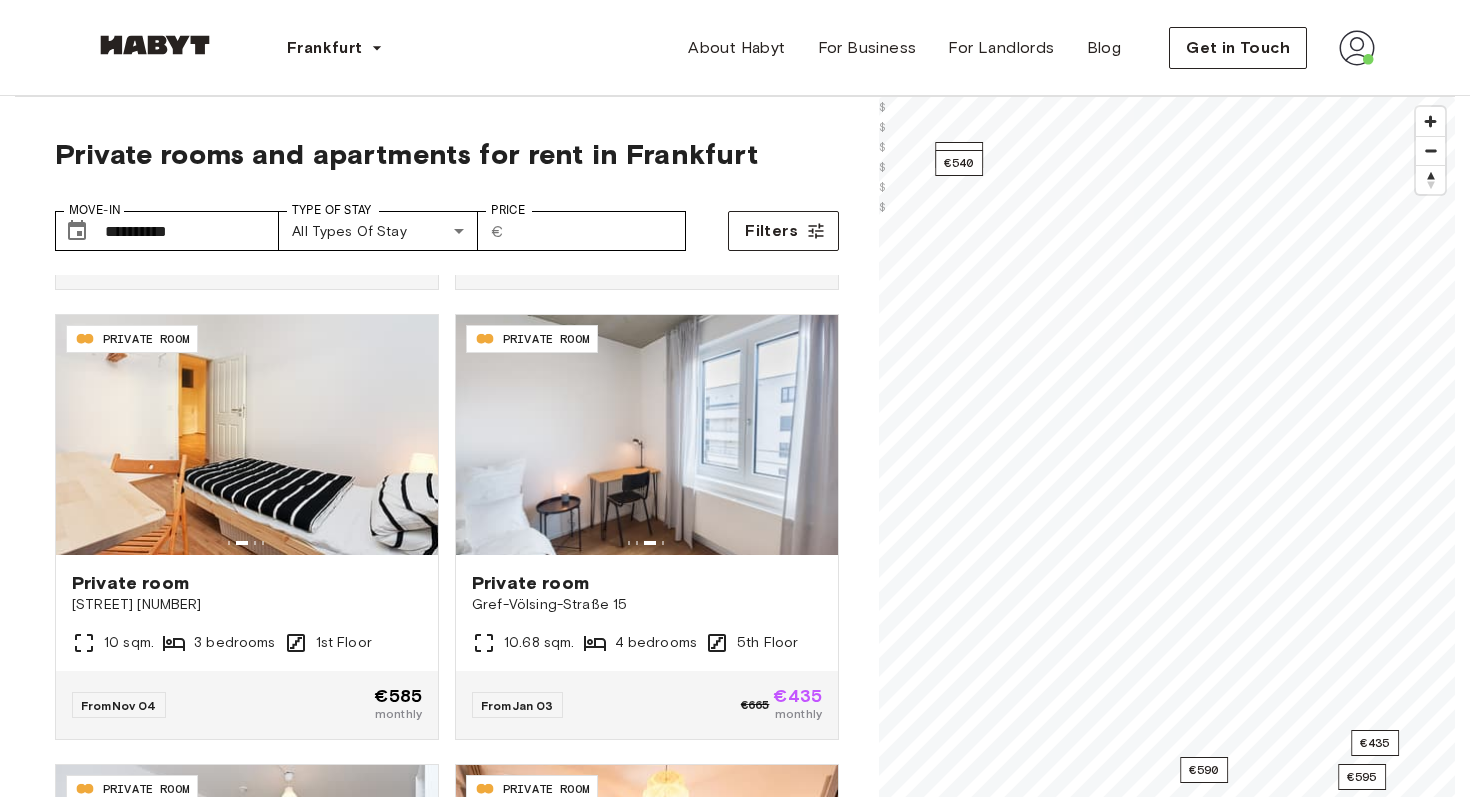 click at bounding box center [1357, 48] 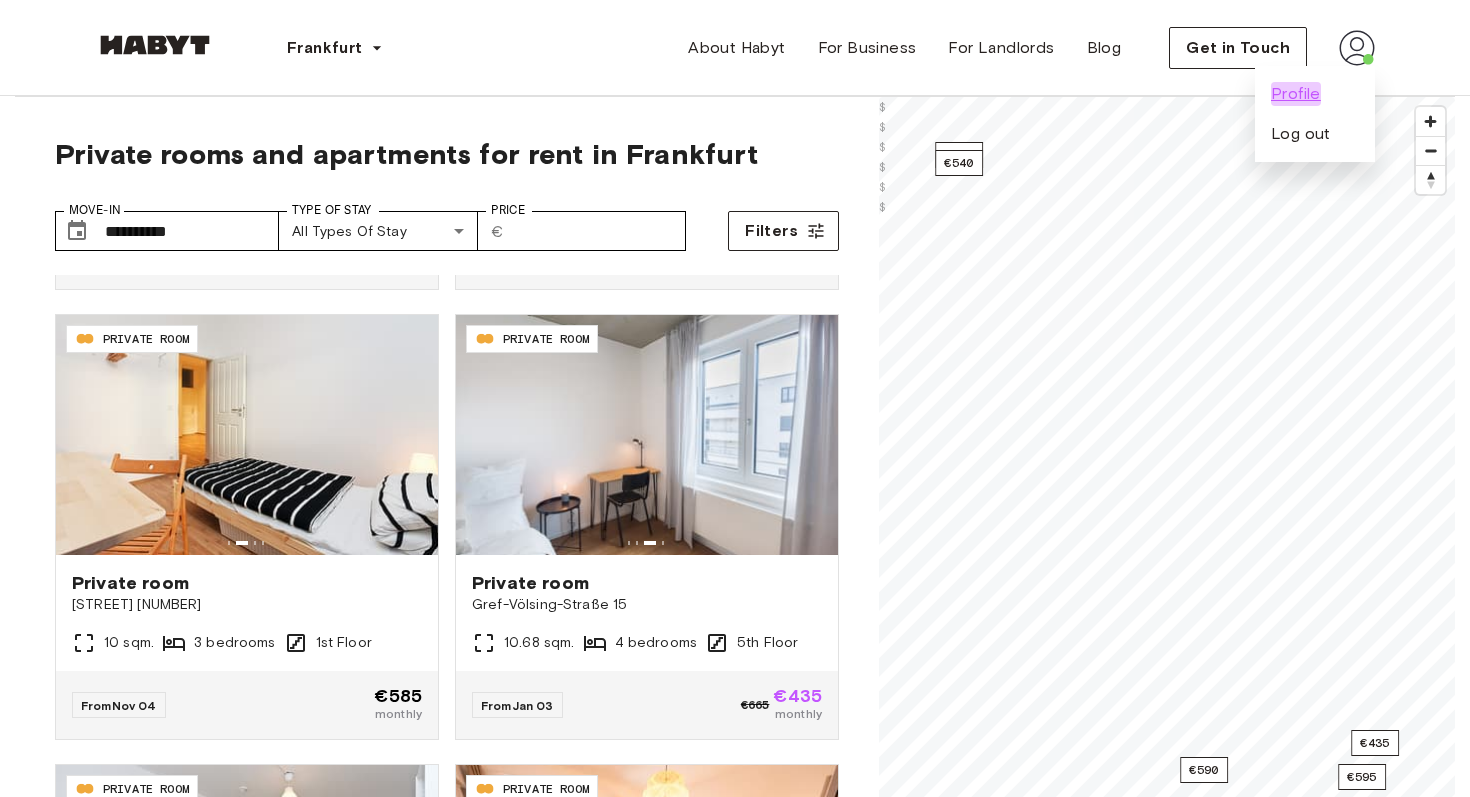 click on "Profile" at bounding box center (1296, 94) 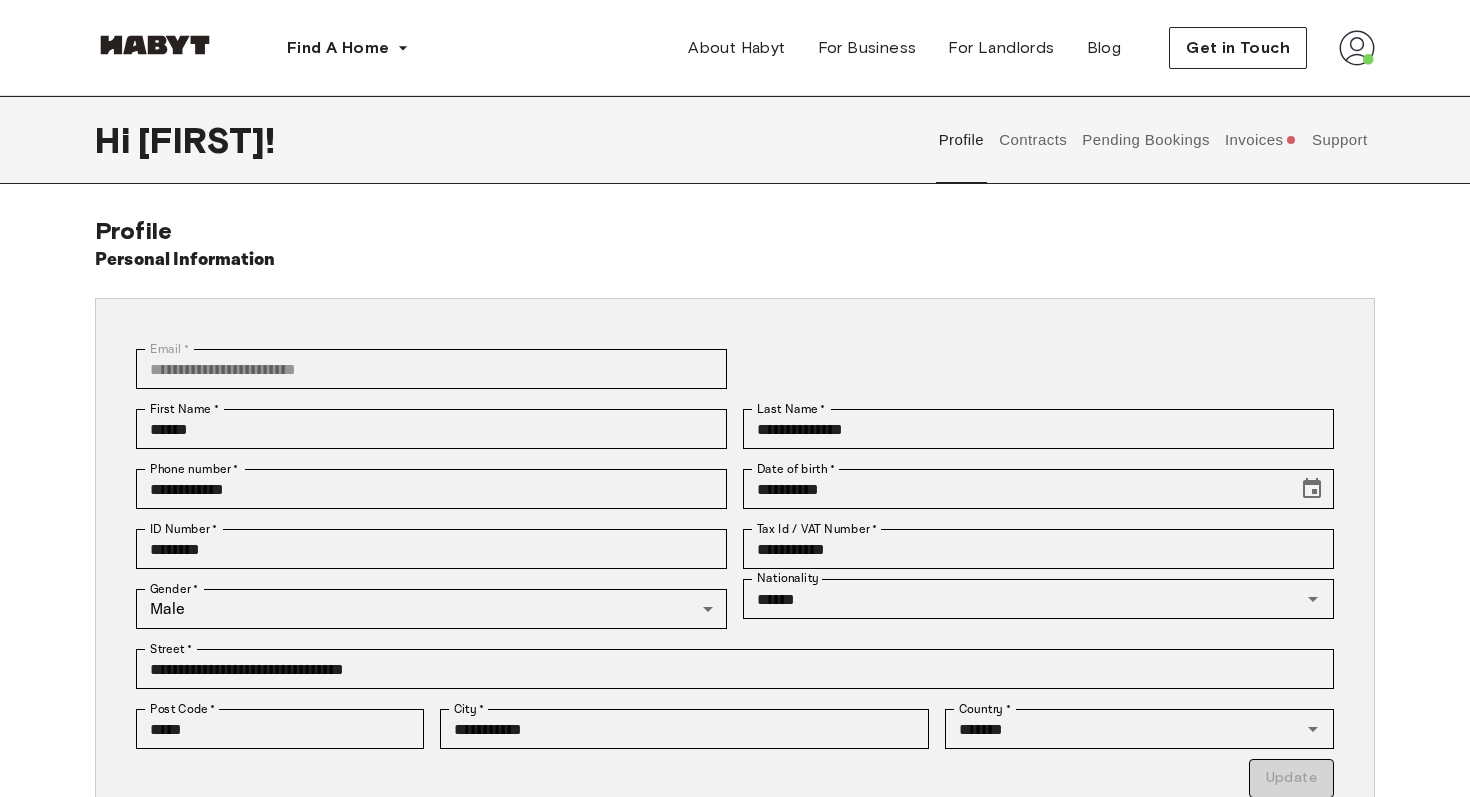 click on "Contracts" at bounding box center [1033, 140] 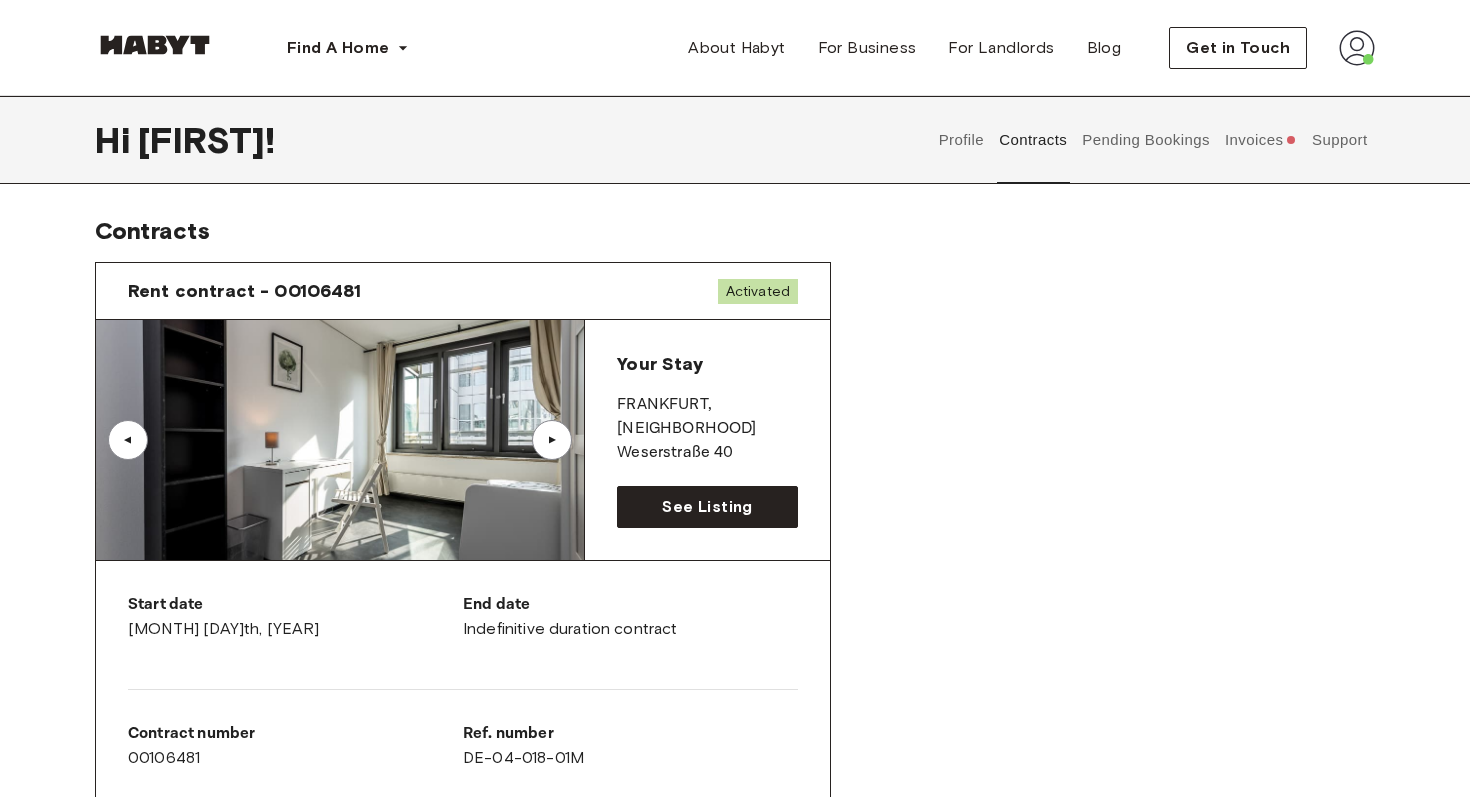 click on "▲" at bounding box center (552, 440) 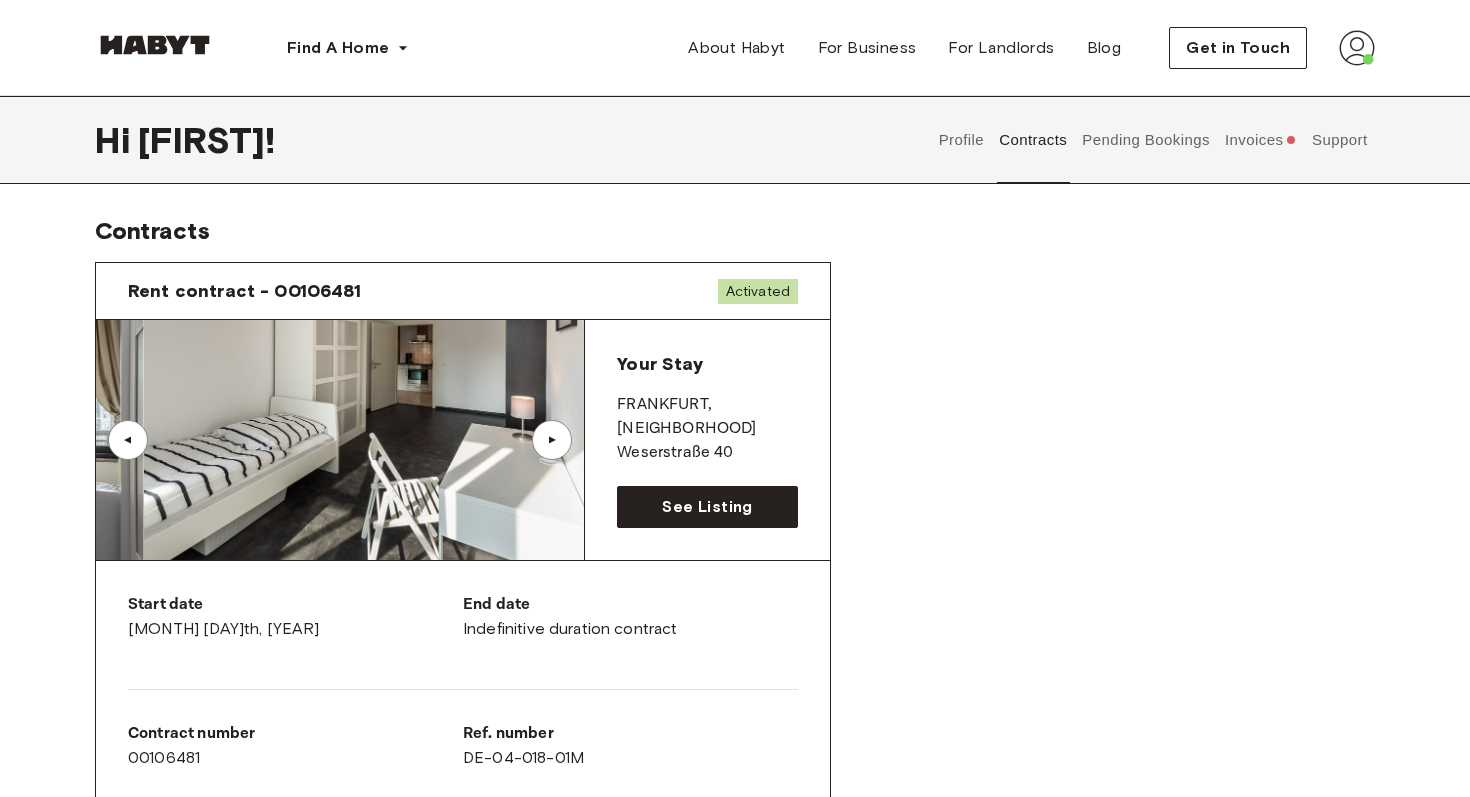 click on "▲" at bounding box center (552, 440) 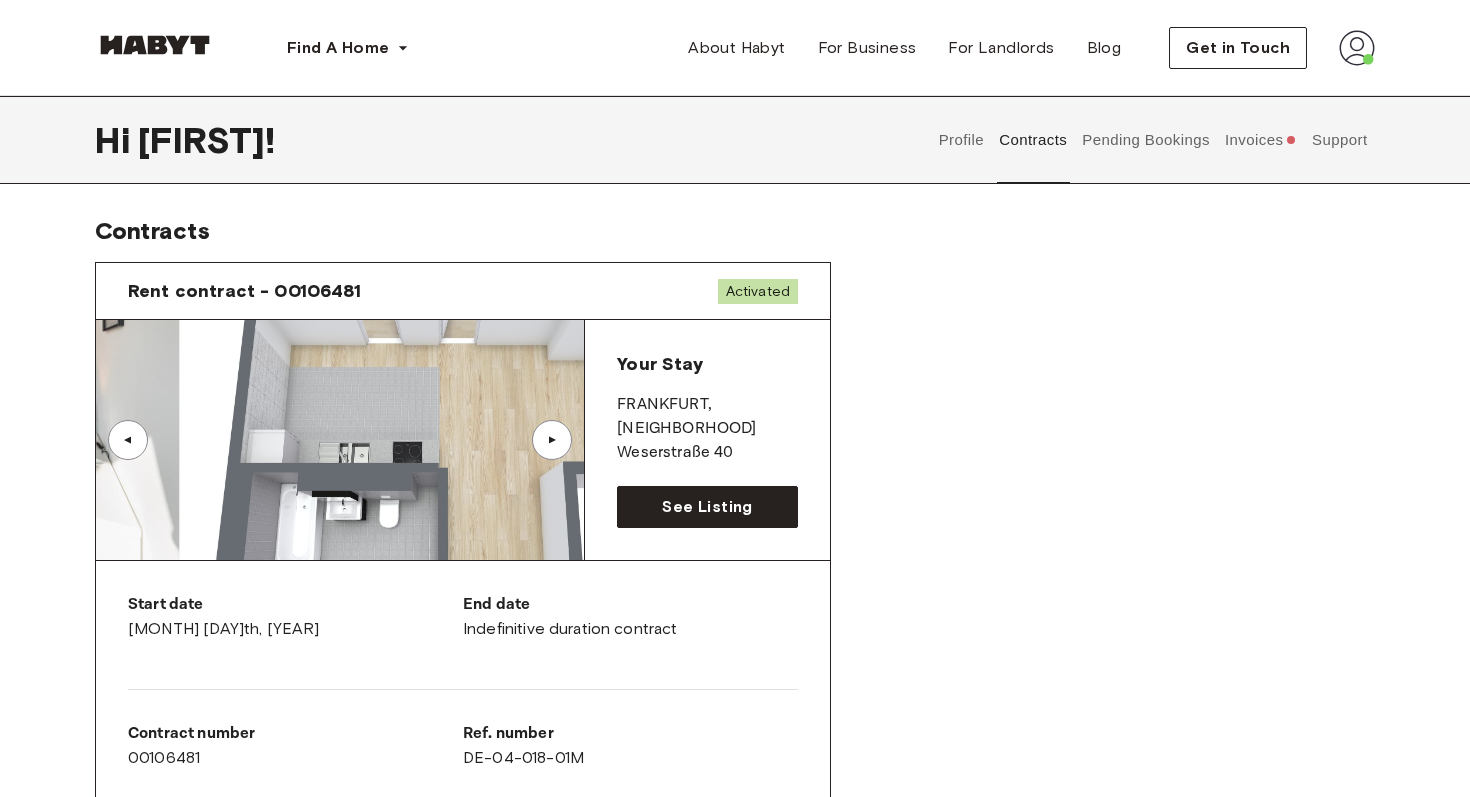 click on "▲" at bounding box center (552, 440) 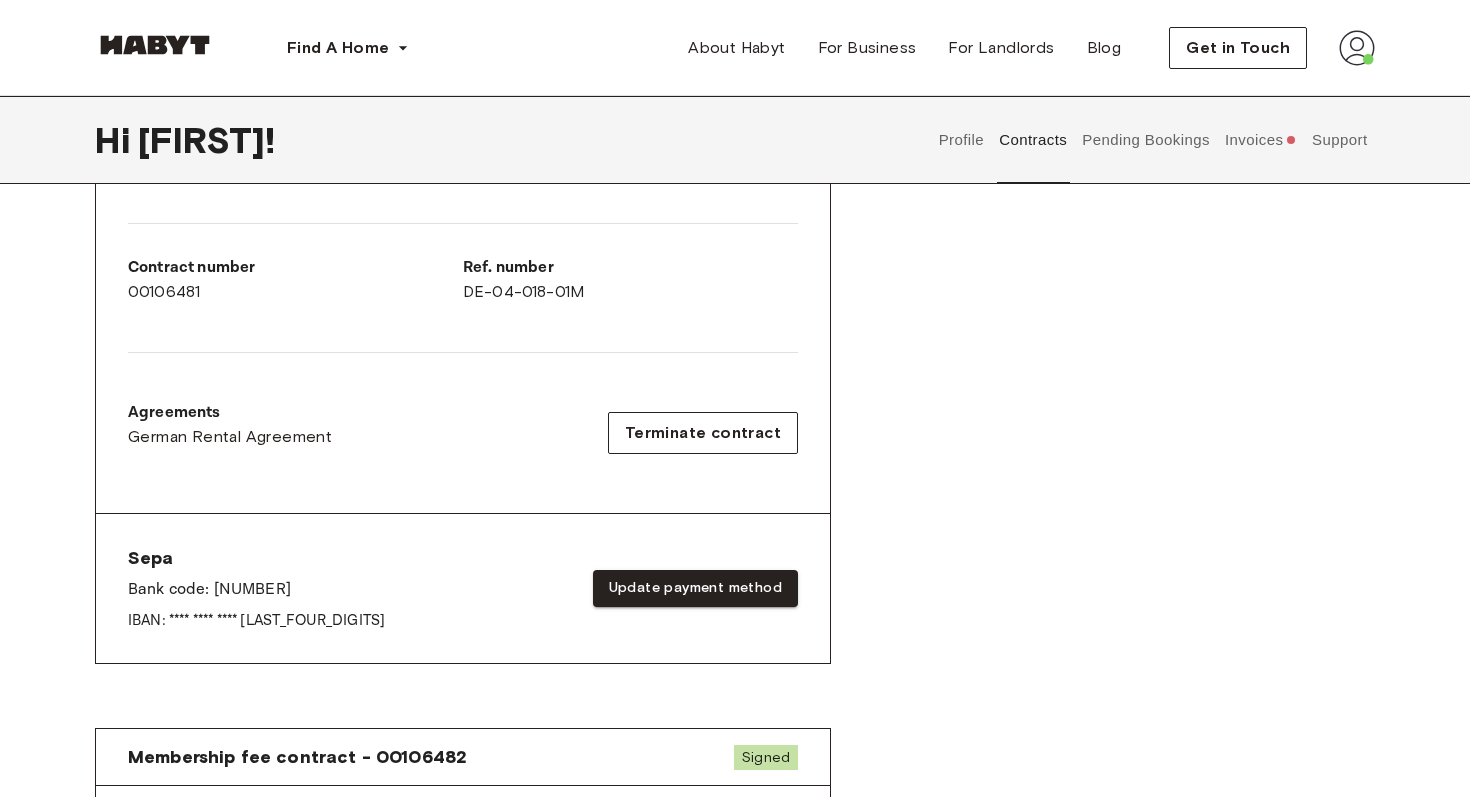 scroll, scrollTop: 501, scrollLeft: 0, axis: vertical 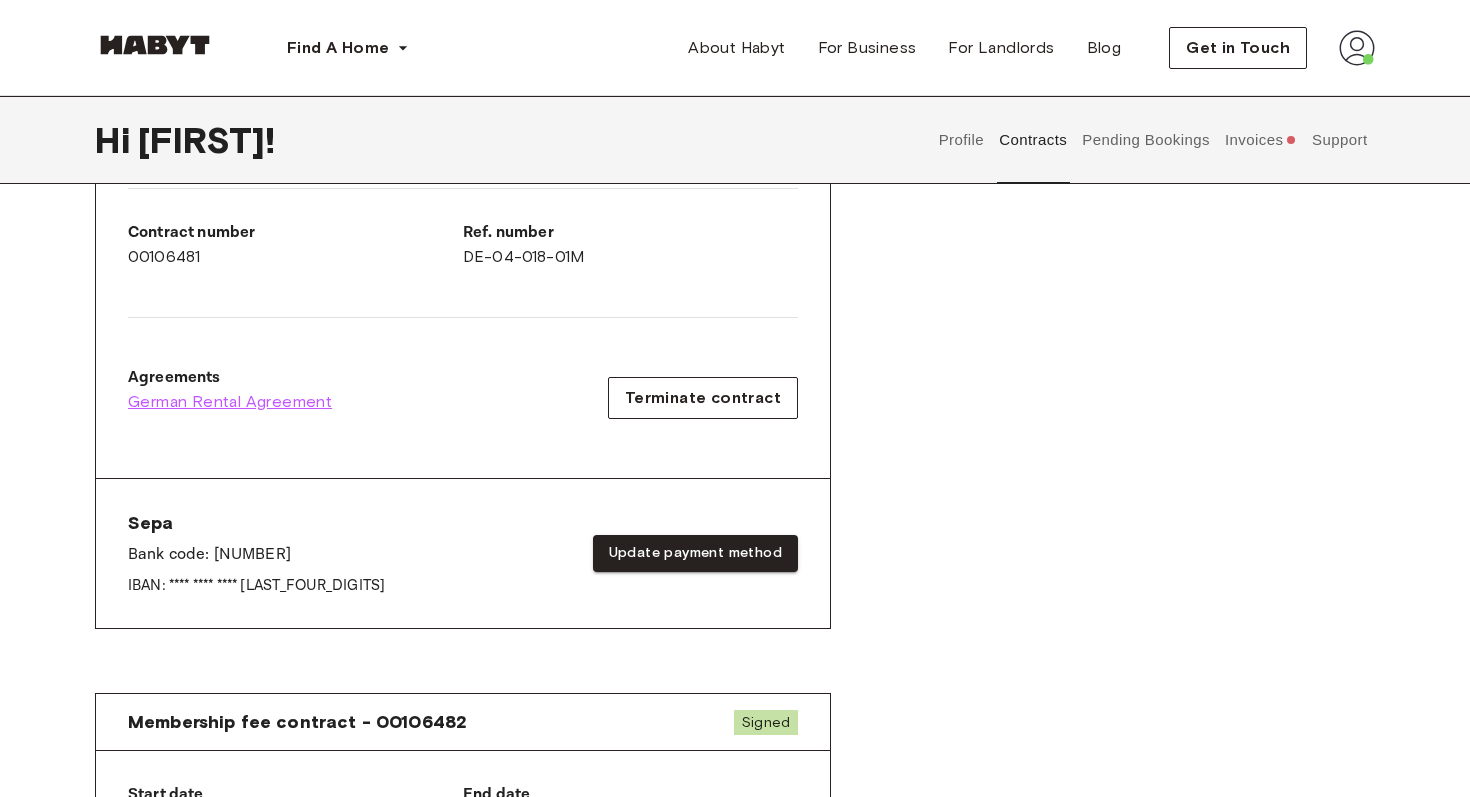 click on "German Rental Agreement" at bounding box center [230, 402] 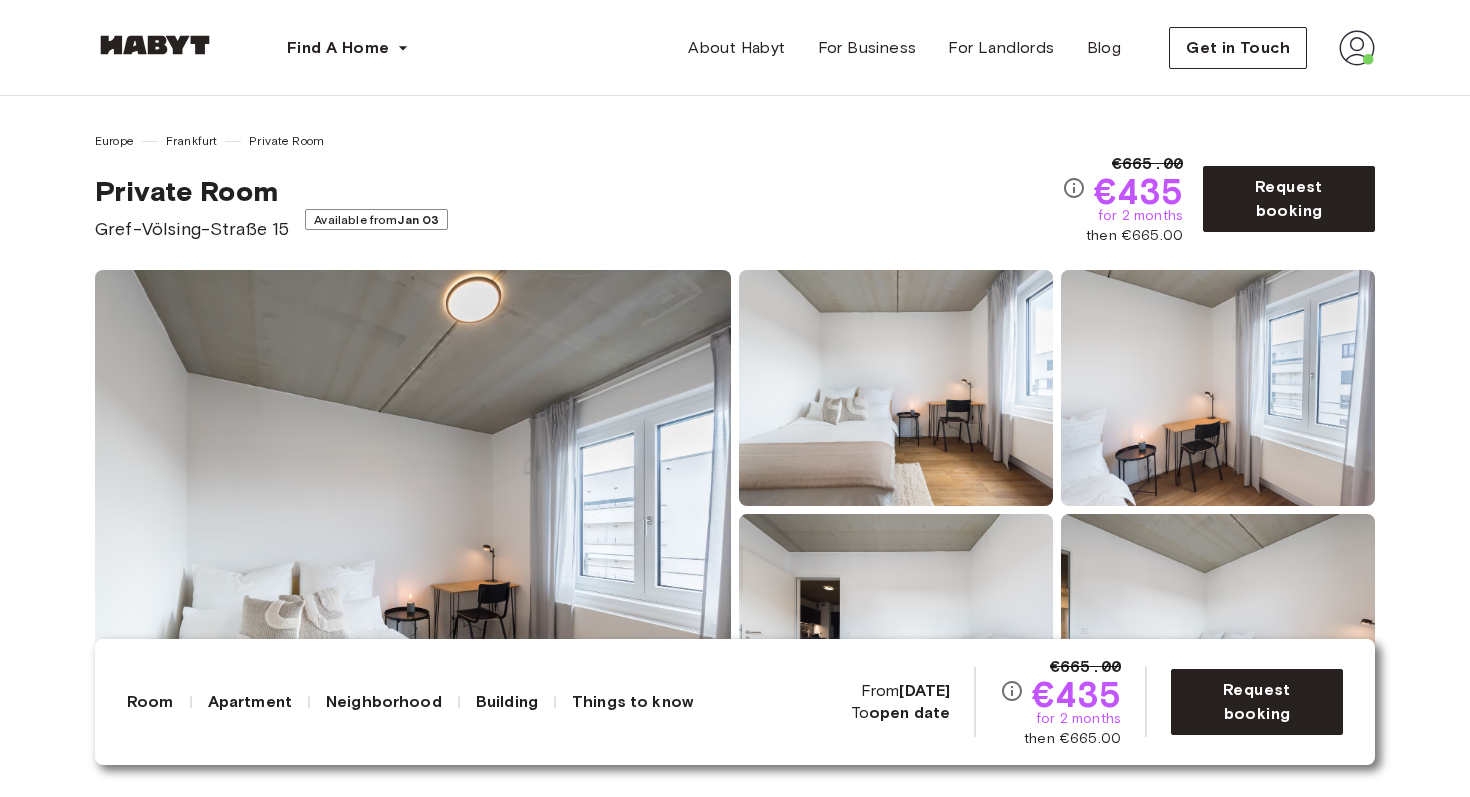 scroll, scrollTop: 0, scrollLeft: 0, axis: both 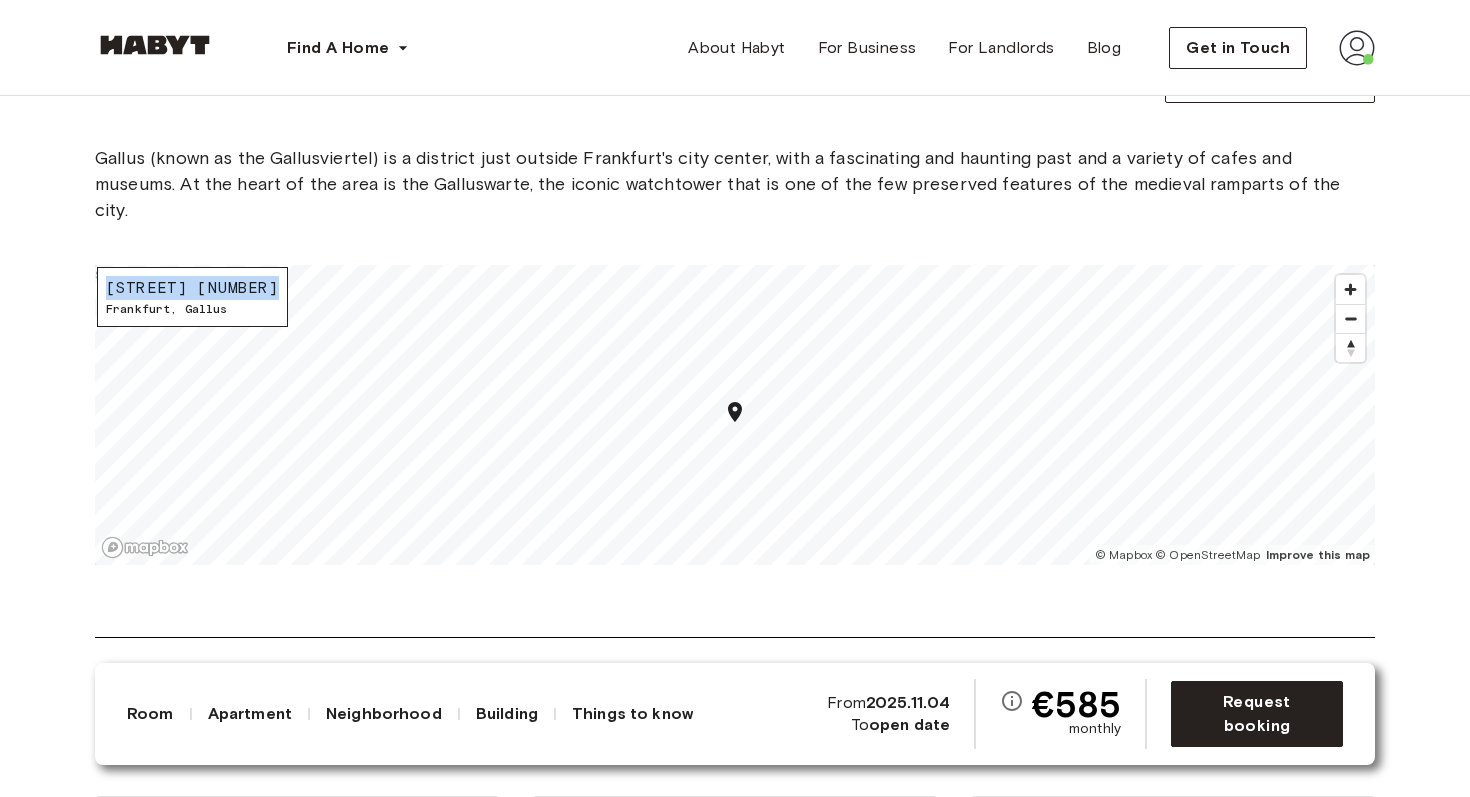 drag, startPoint x: 270, startPoint y: 261, endPoint x: 102, endPoint y: 257, distance: 168.0476 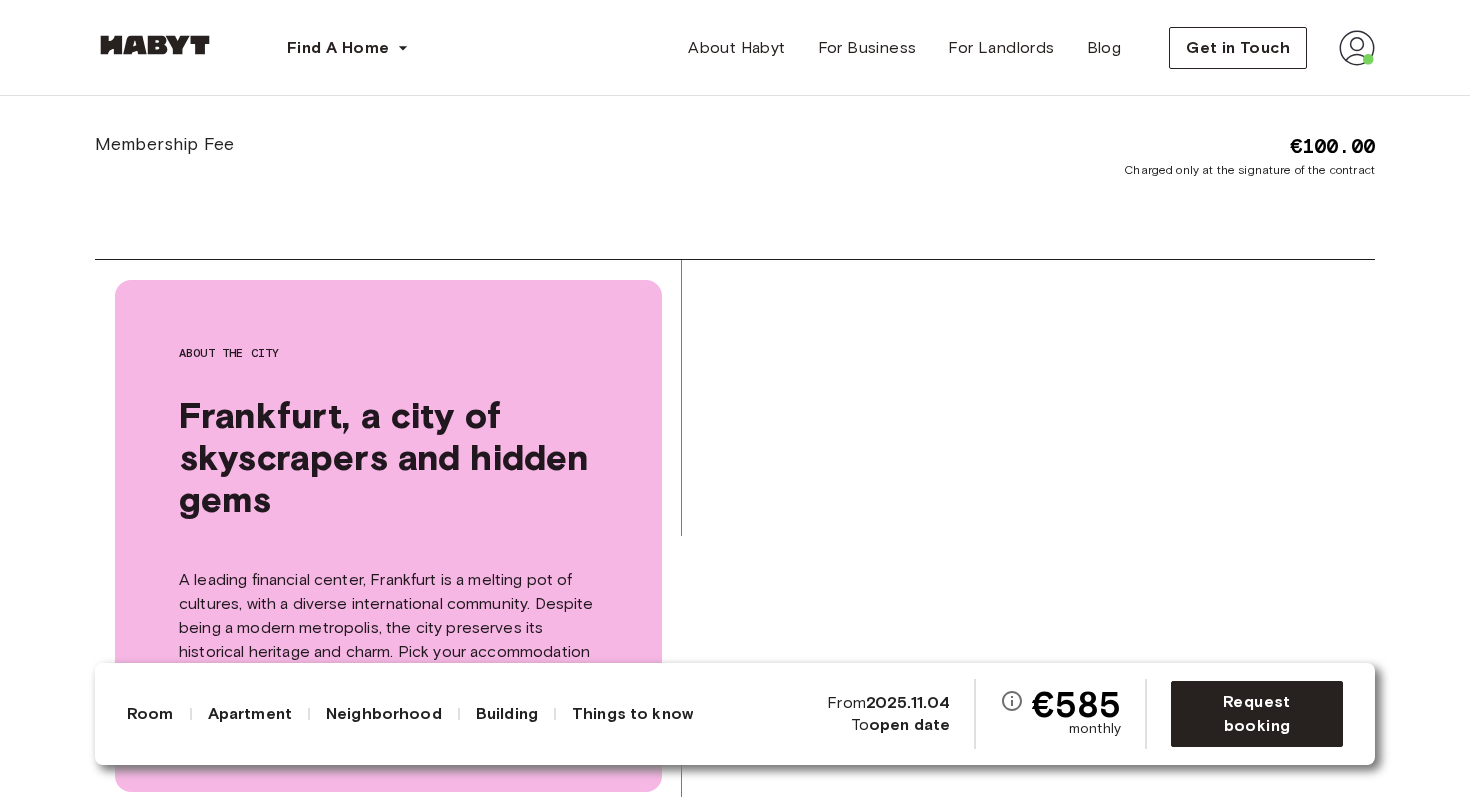 scroll, scrollTop: 3943, scrollLeft: 0, axis: vertical 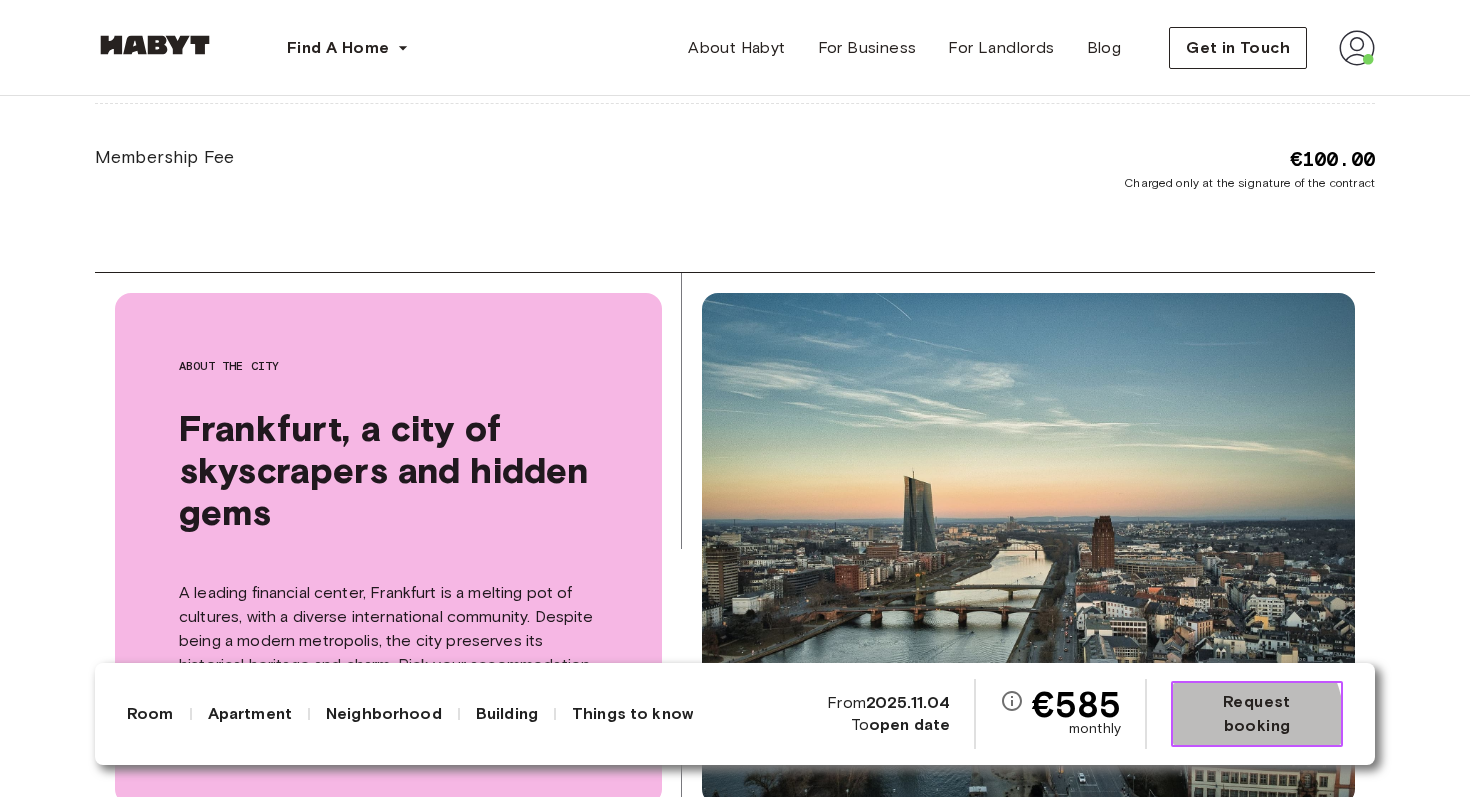 click on "Request booking" at bounding box center [1257, 714] 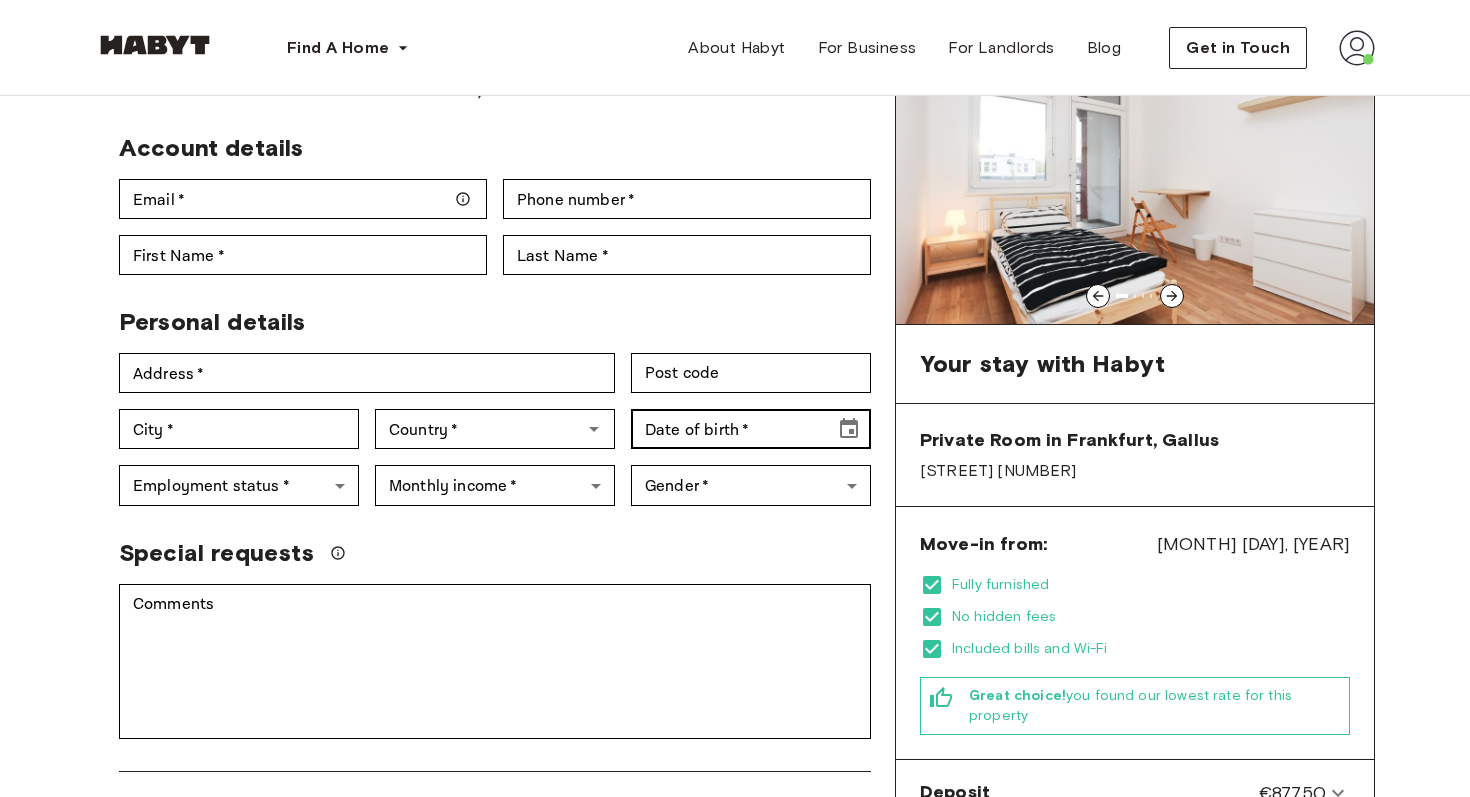 scroll, scrollTop: 0, scrollLeft: 0, axis: both 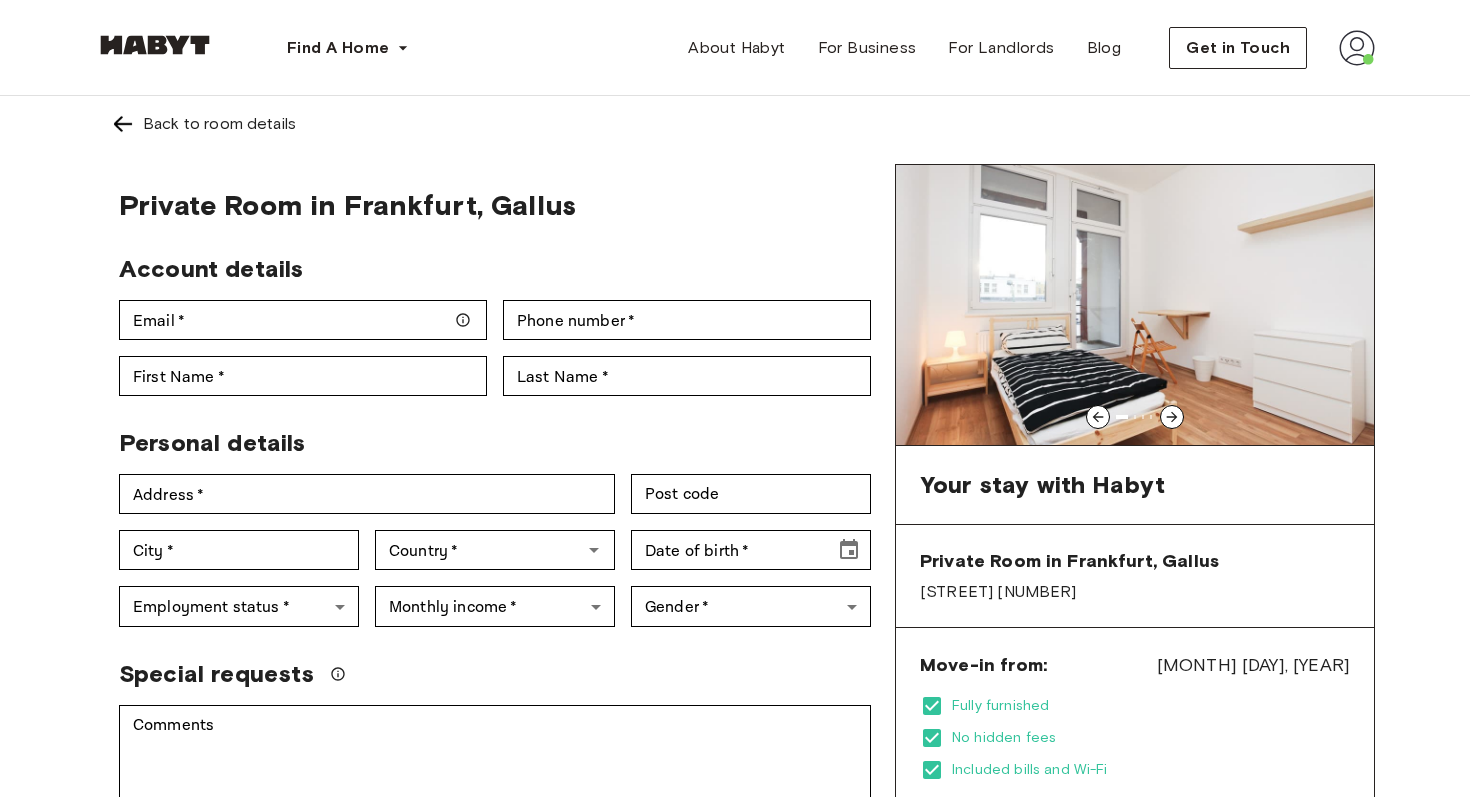 click at bounding box center [1357, 48] 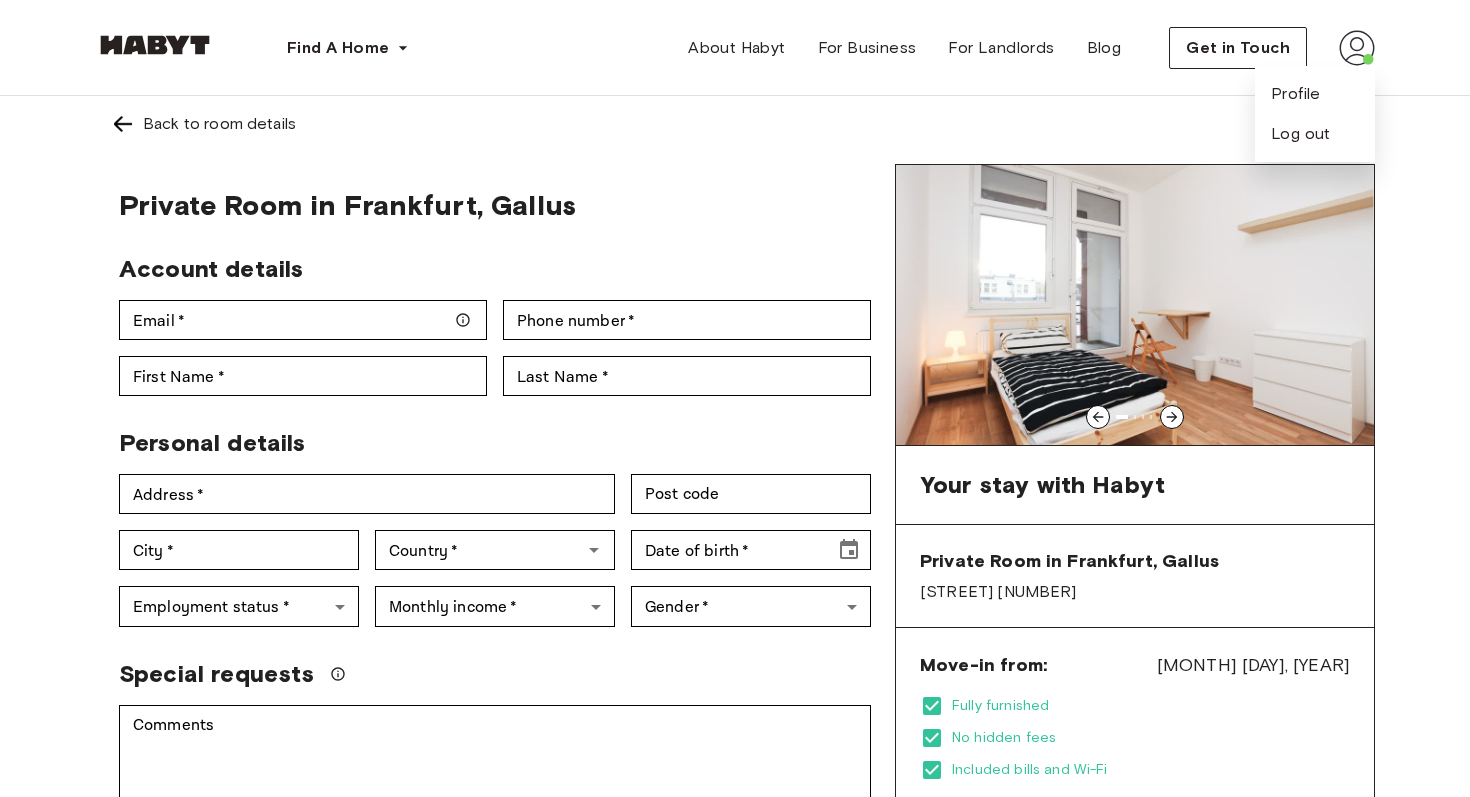 click on "Profile Log out" at bounding box center [1315, 114] 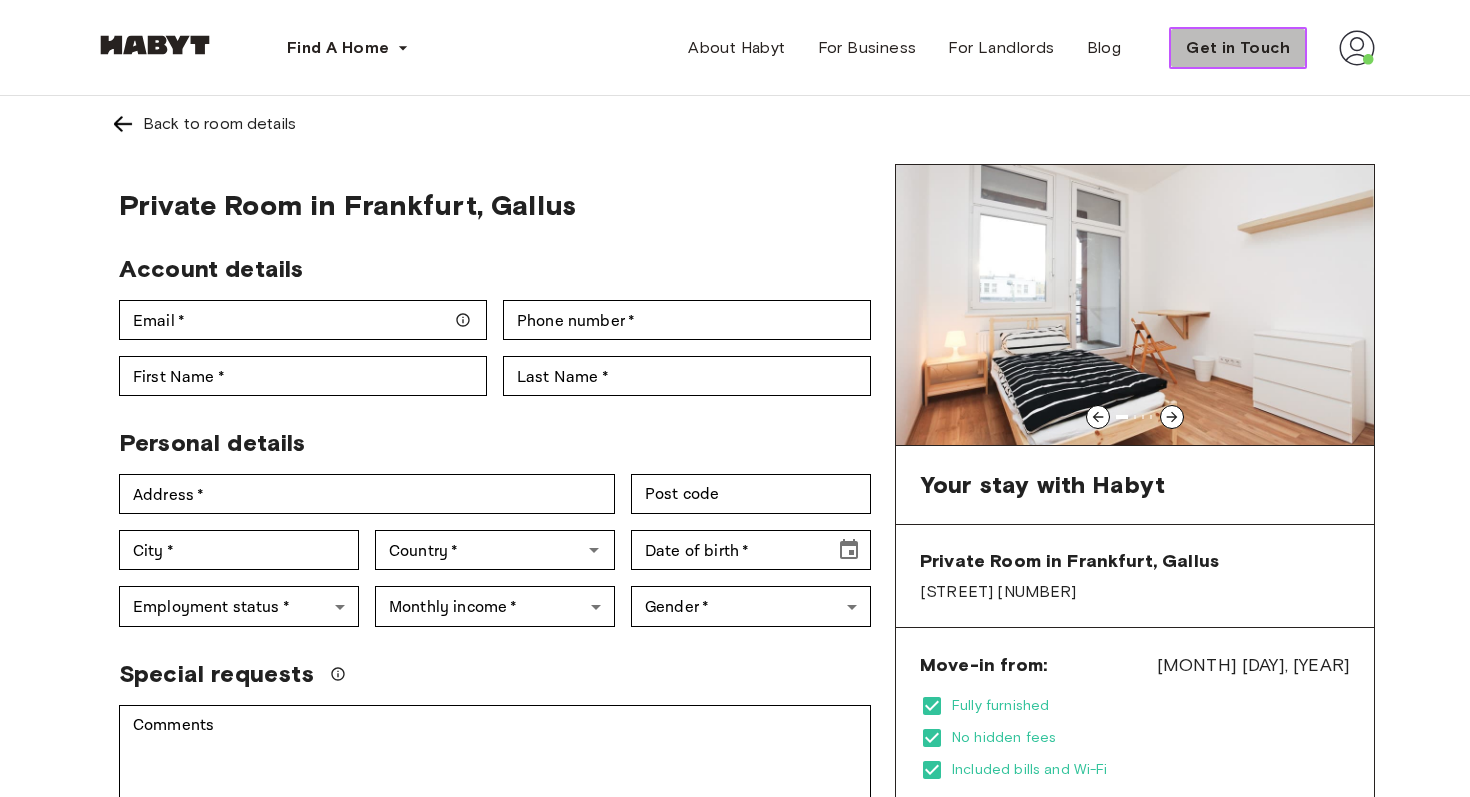 click on "Get in Touch" at bounding box center (1238, 48) 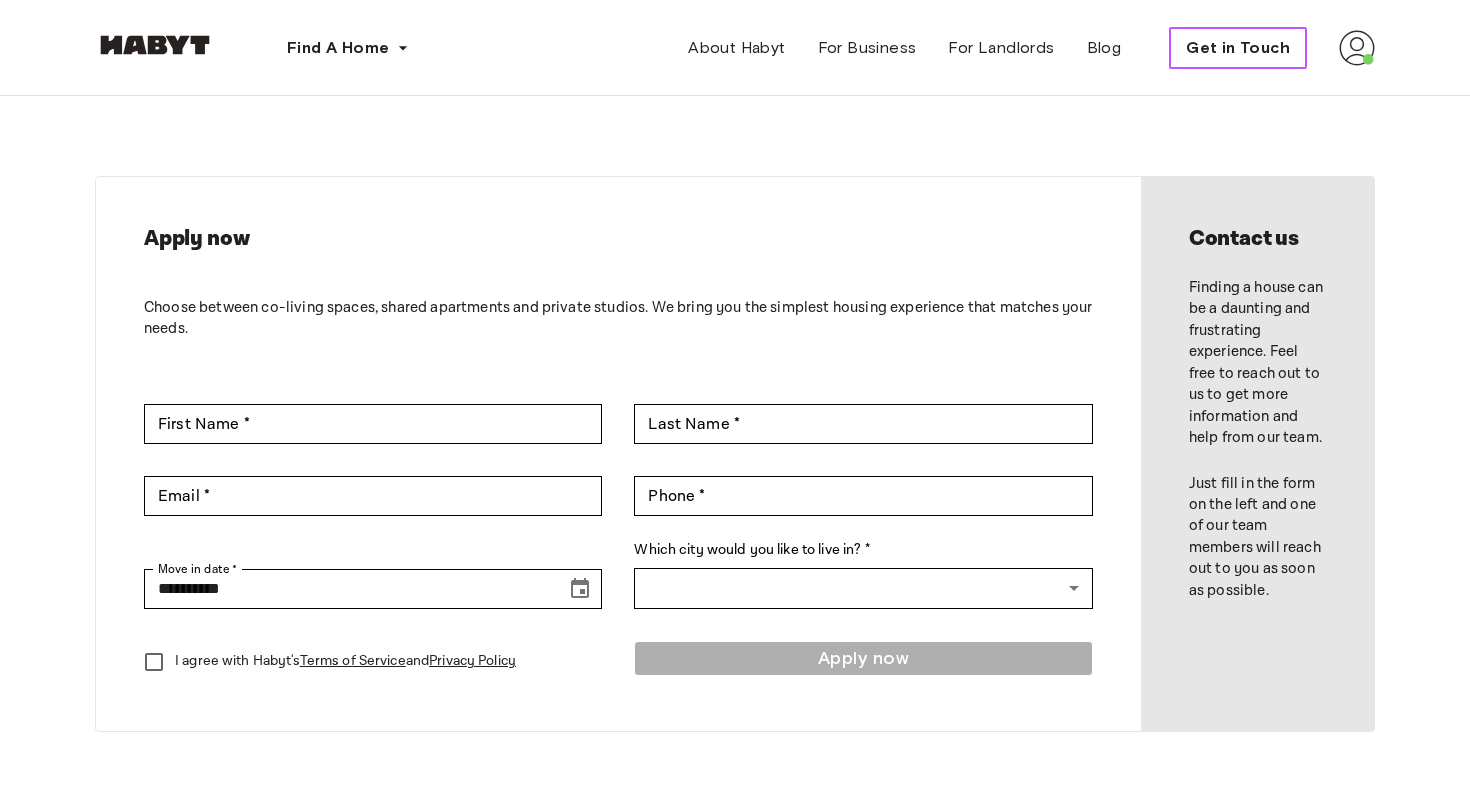 type on "******" 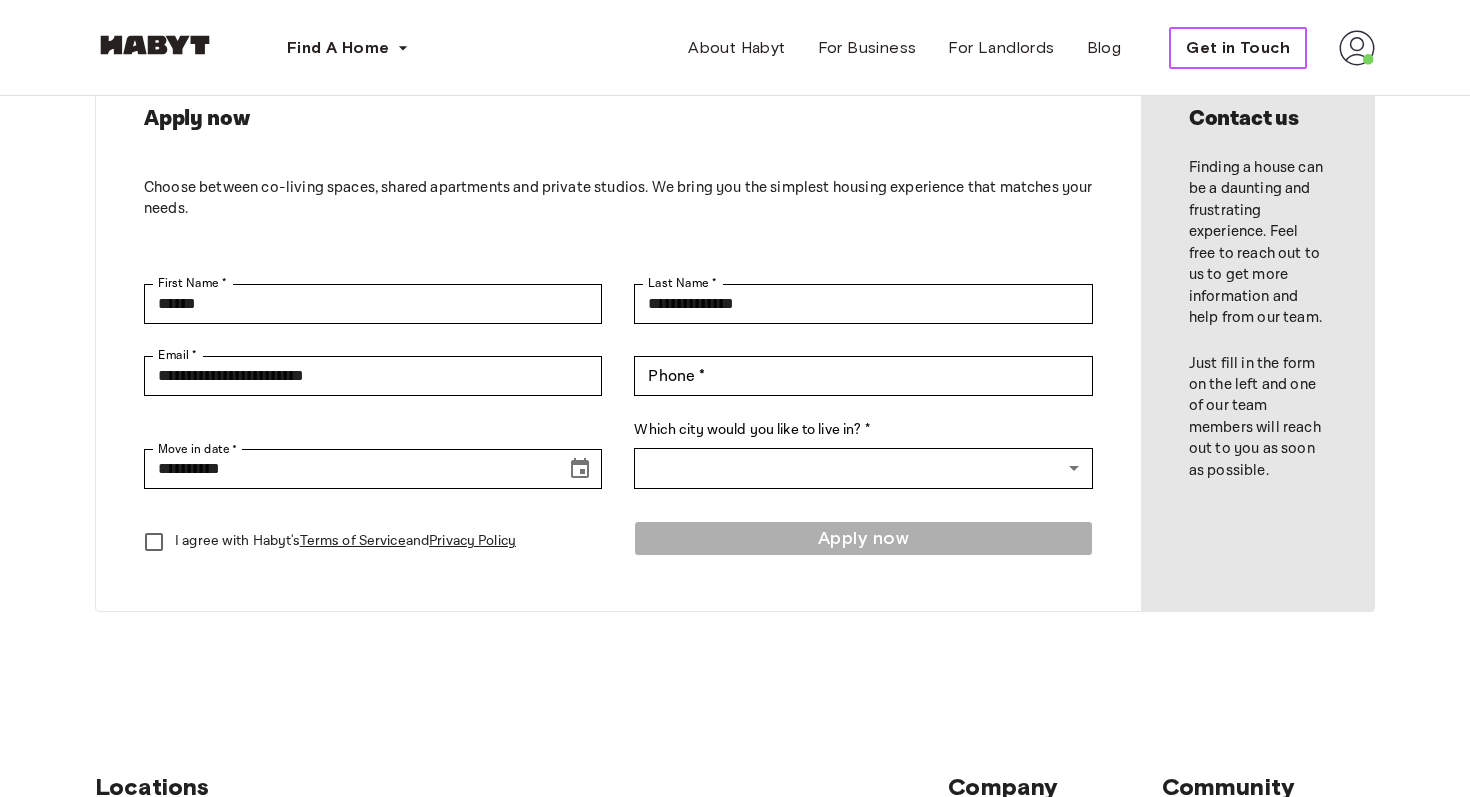 scroll, scrollTop: 0, scrollLeft: 0, axis: both 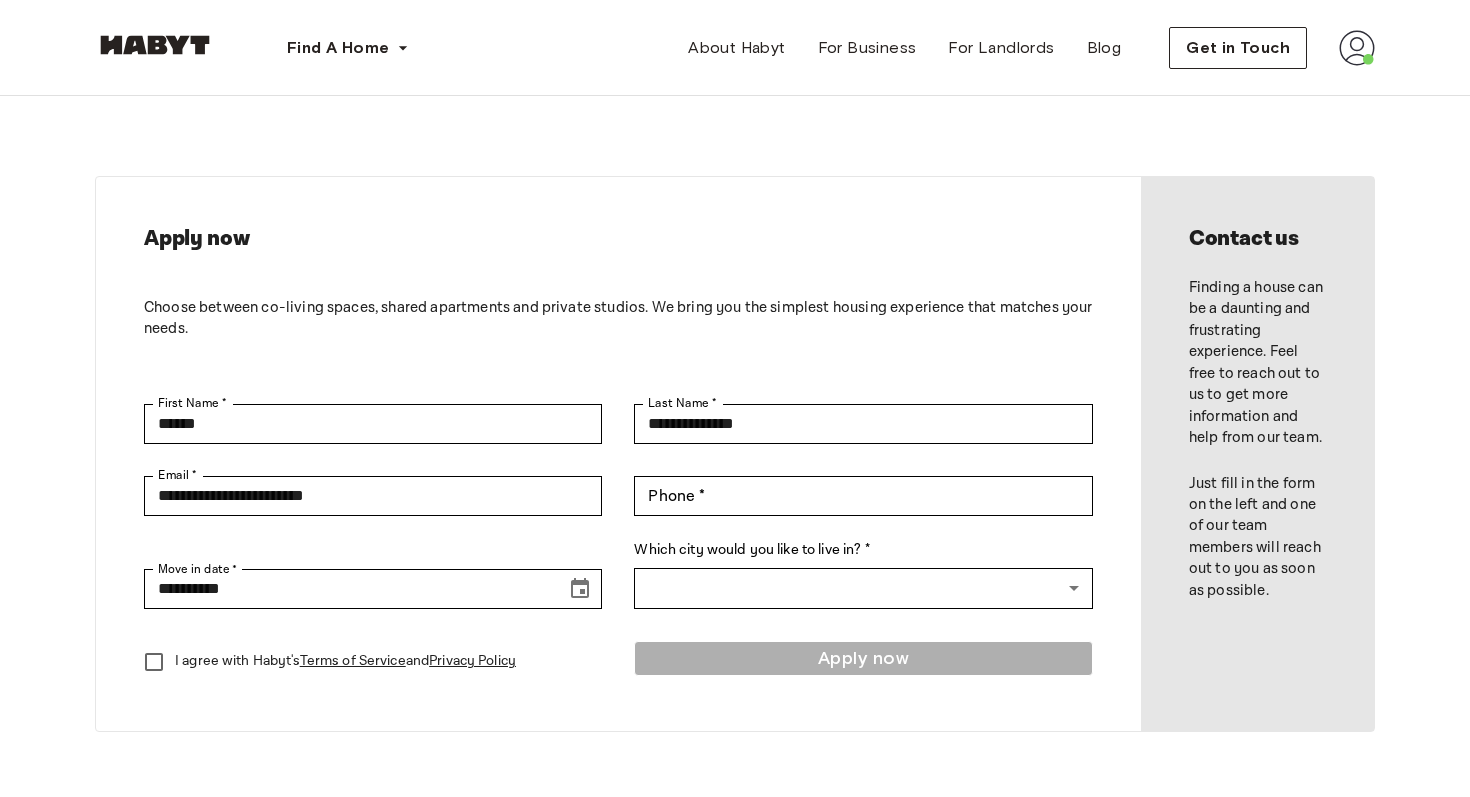 click on "Find A Home Europe Amsterdam Berlin Frankfurt Hamburg Lisbon Madrid Milan Modena Paris Turin Munich Rotterdam Stuttgart Dusseldorf Cologne Zurich The Hague Graz Brussels Leipzig Asia Hong Kong Singapore Seoul Phuket Tokyo About Habyt For Business For Landlords Blog Get in Touch" at bounding box center [735, 48] 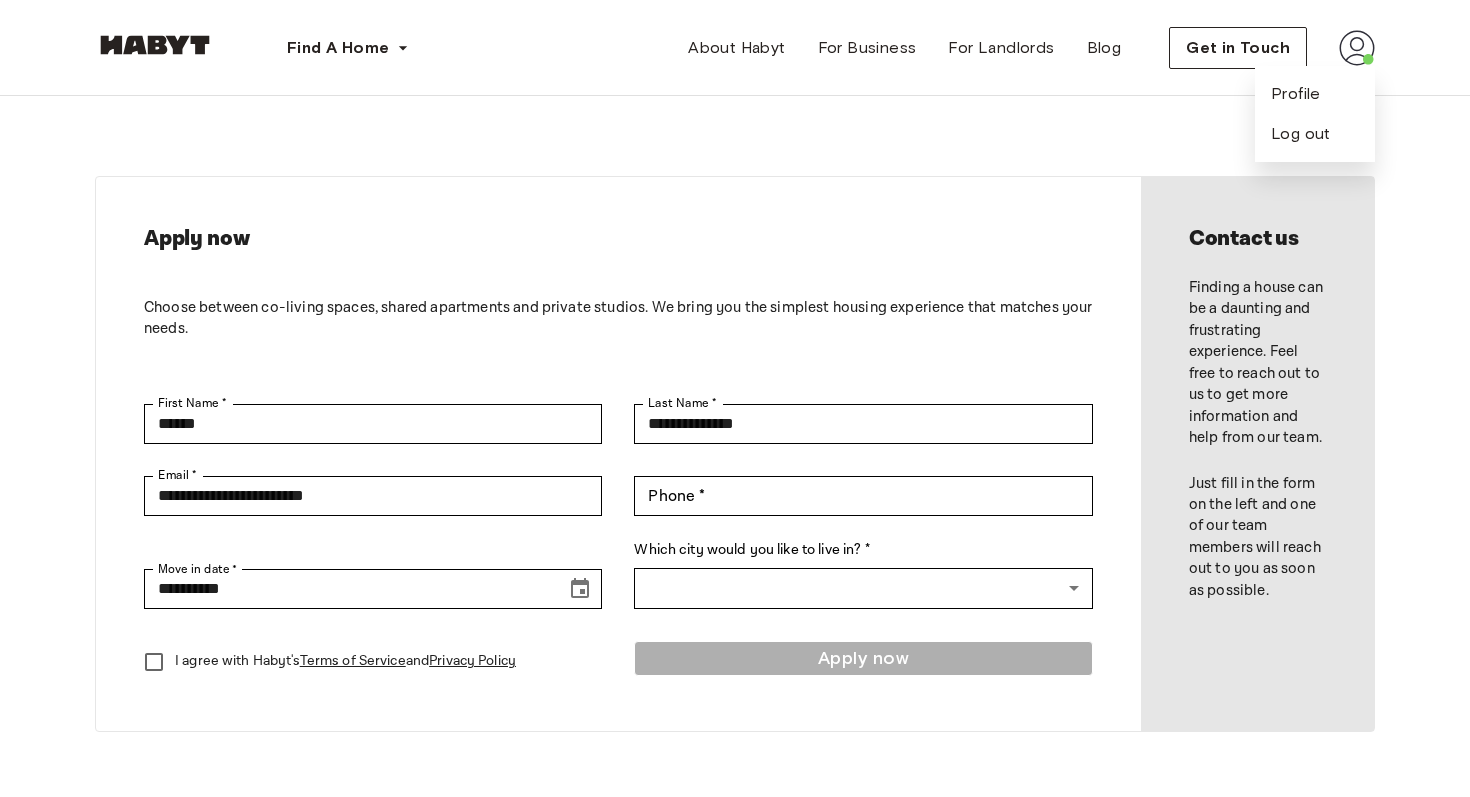 click on "Profile Log out" at bounding box center [1315, 114] 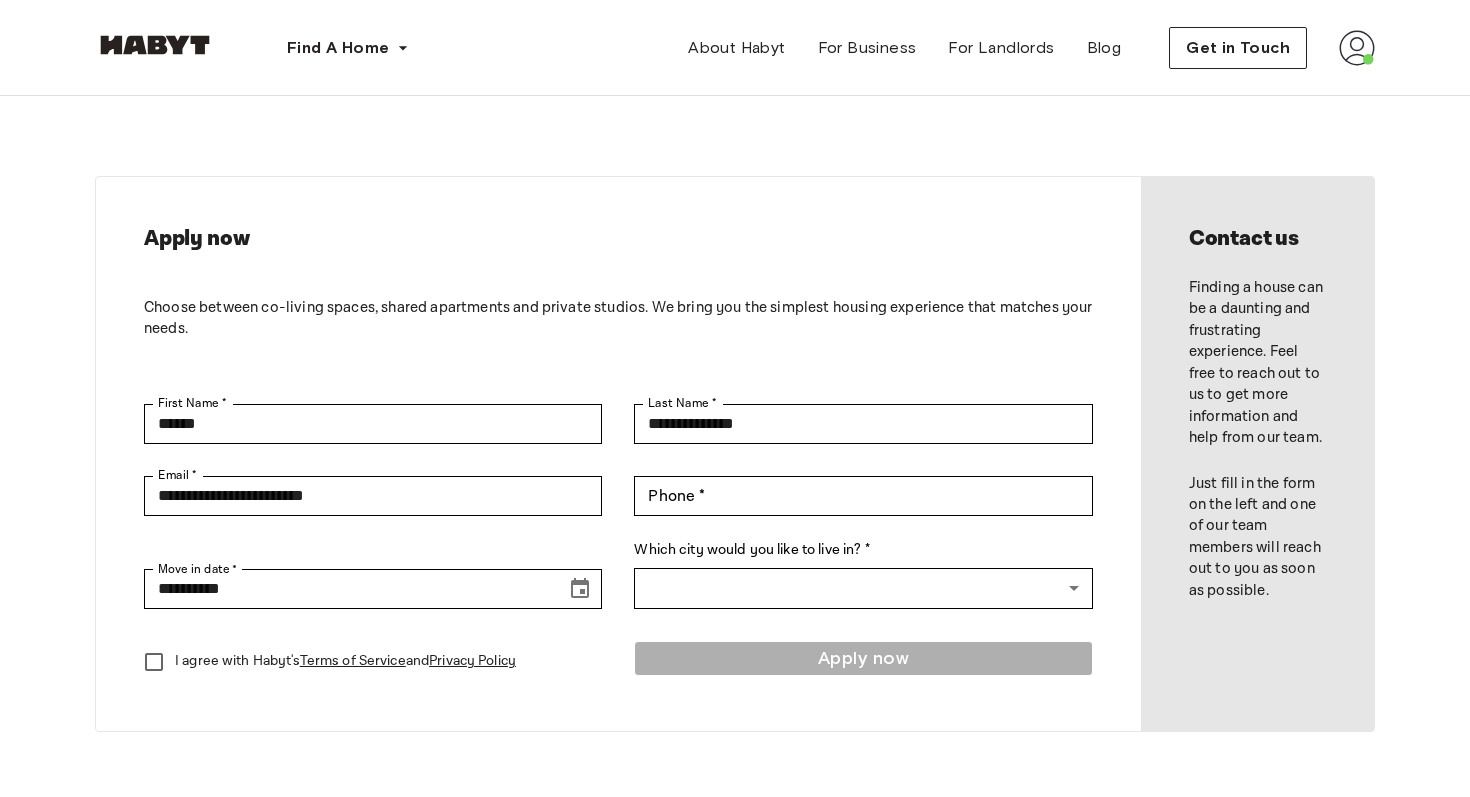 click on "Find A Home Europe Amsterdam Berlin Frankfurt Hamburg Lisbon Madrid Milan Modena Paris Turin Munich Rotterdam Stuttgart Dusseldorf Cologne Zurich The Hague Graz Brussels Leipzig Asia Hong Kong Singapore Seoul Phuket Tokyo About Habyt For Business For Landlords Blog Get in Touch" at bounding box center (735, 48) 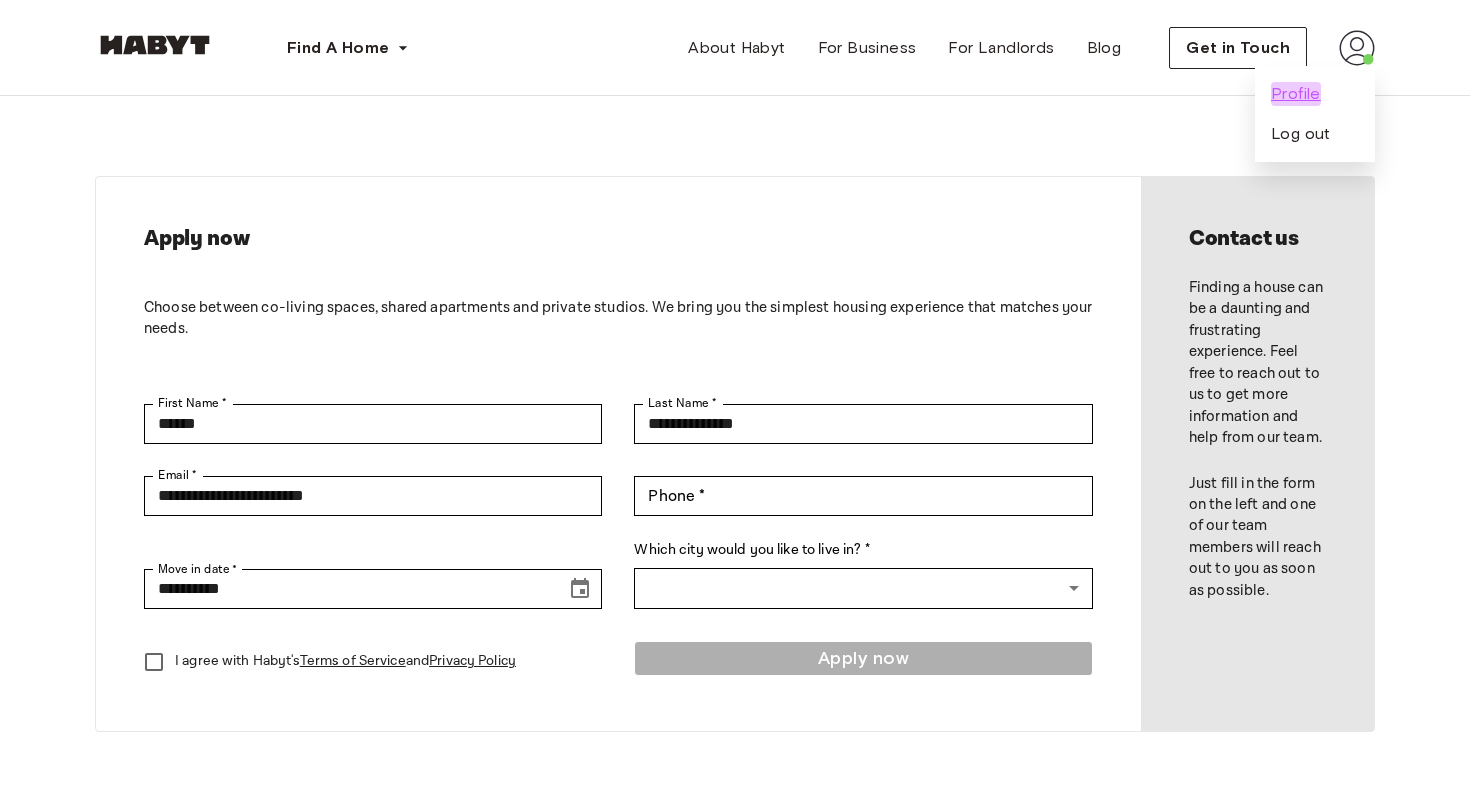 click on "Profile" at bounding box center (1296, 94) 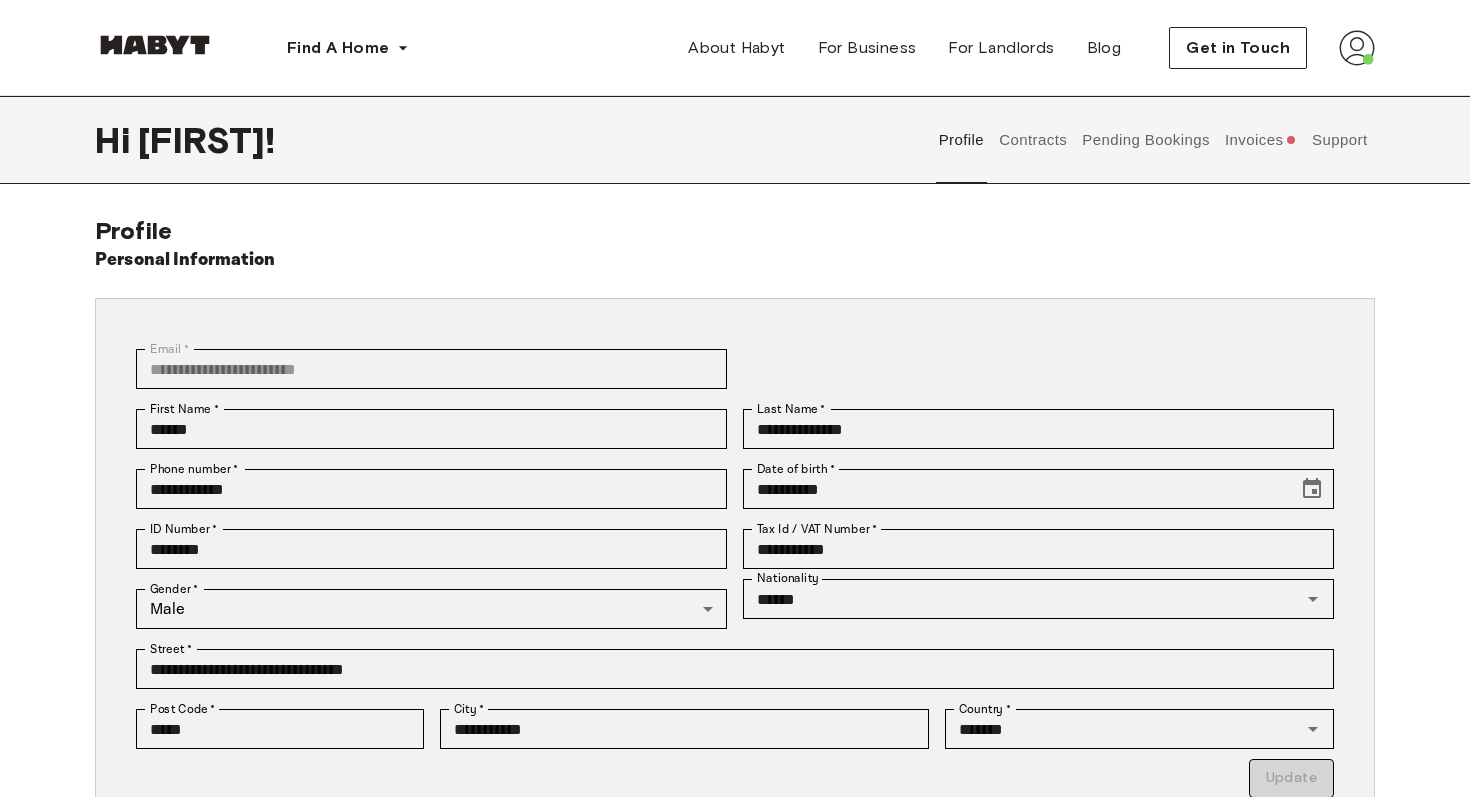 click on "Support" at bounding box center (1339, 140) 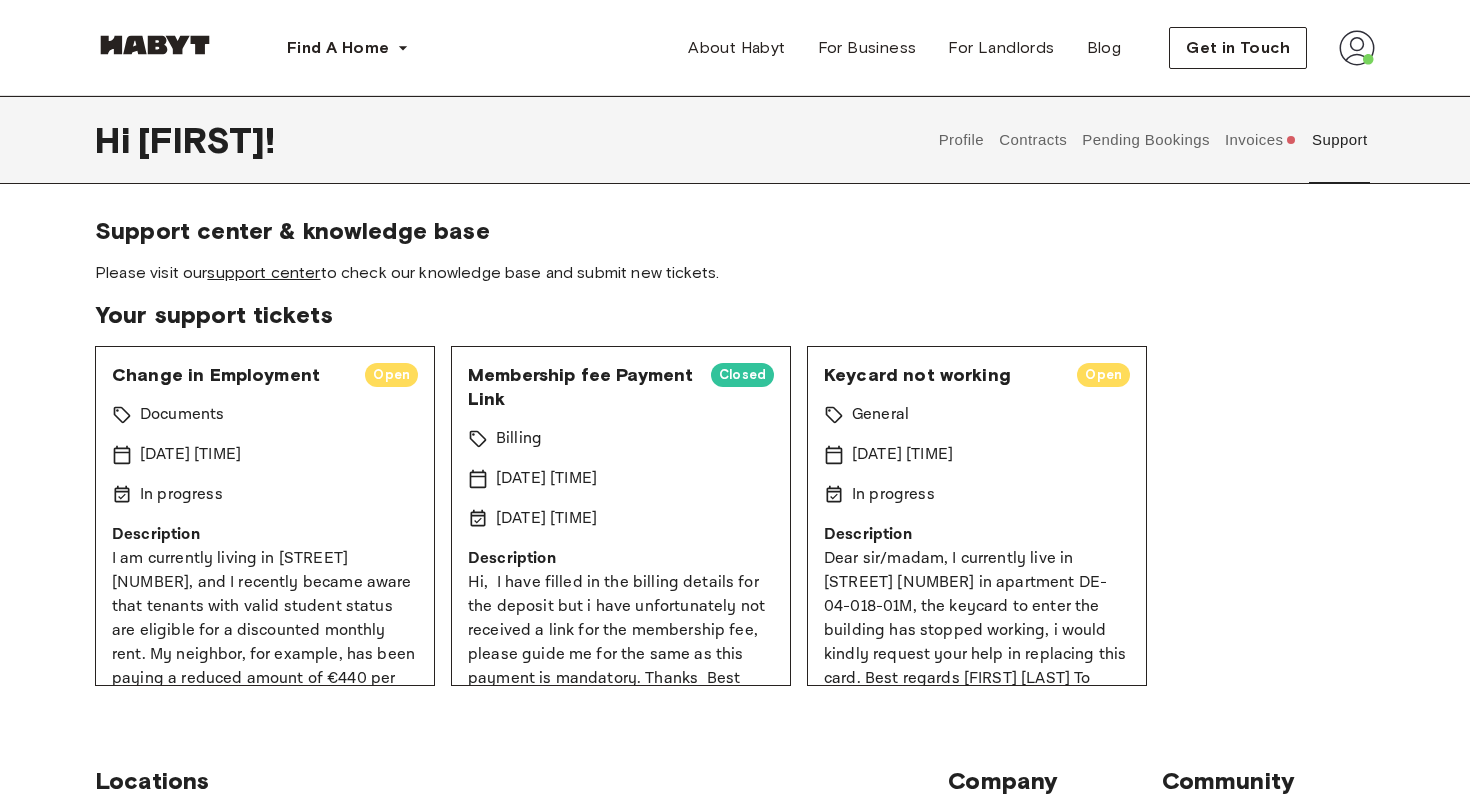 click on "support center" at bounding box center [263, 272] 